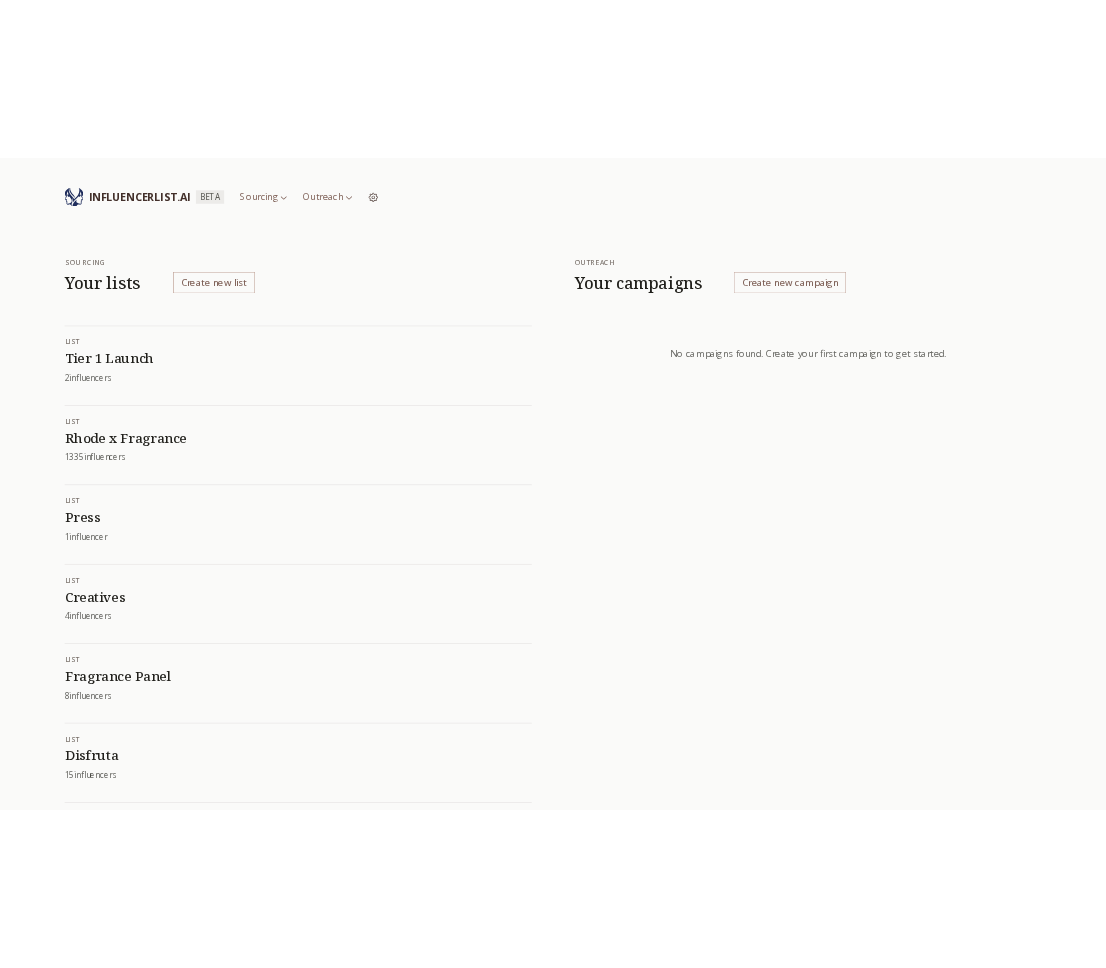 scroll, scrollTop: 0, scrollLeft: 0, axis: both 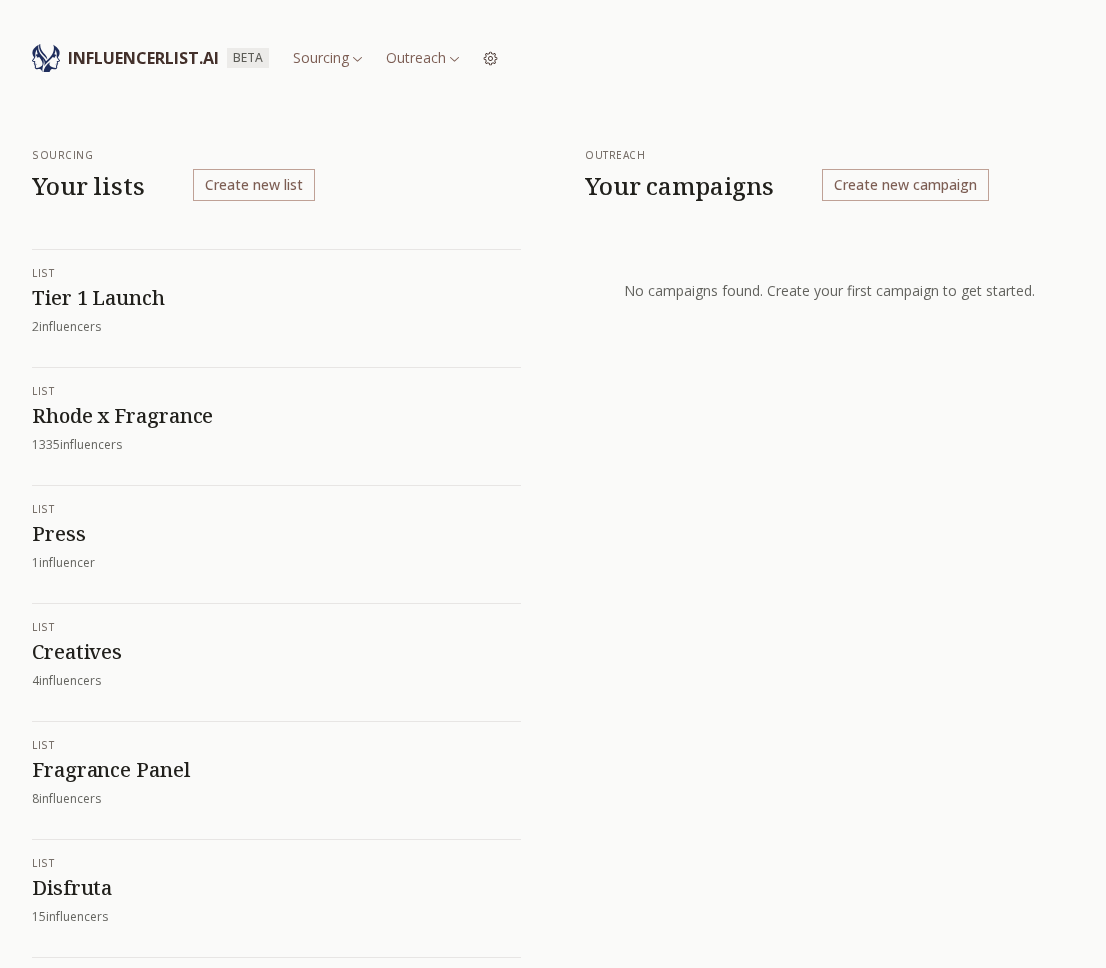 click on "Rhode x Fragrance" at bounding box center (276, 416) 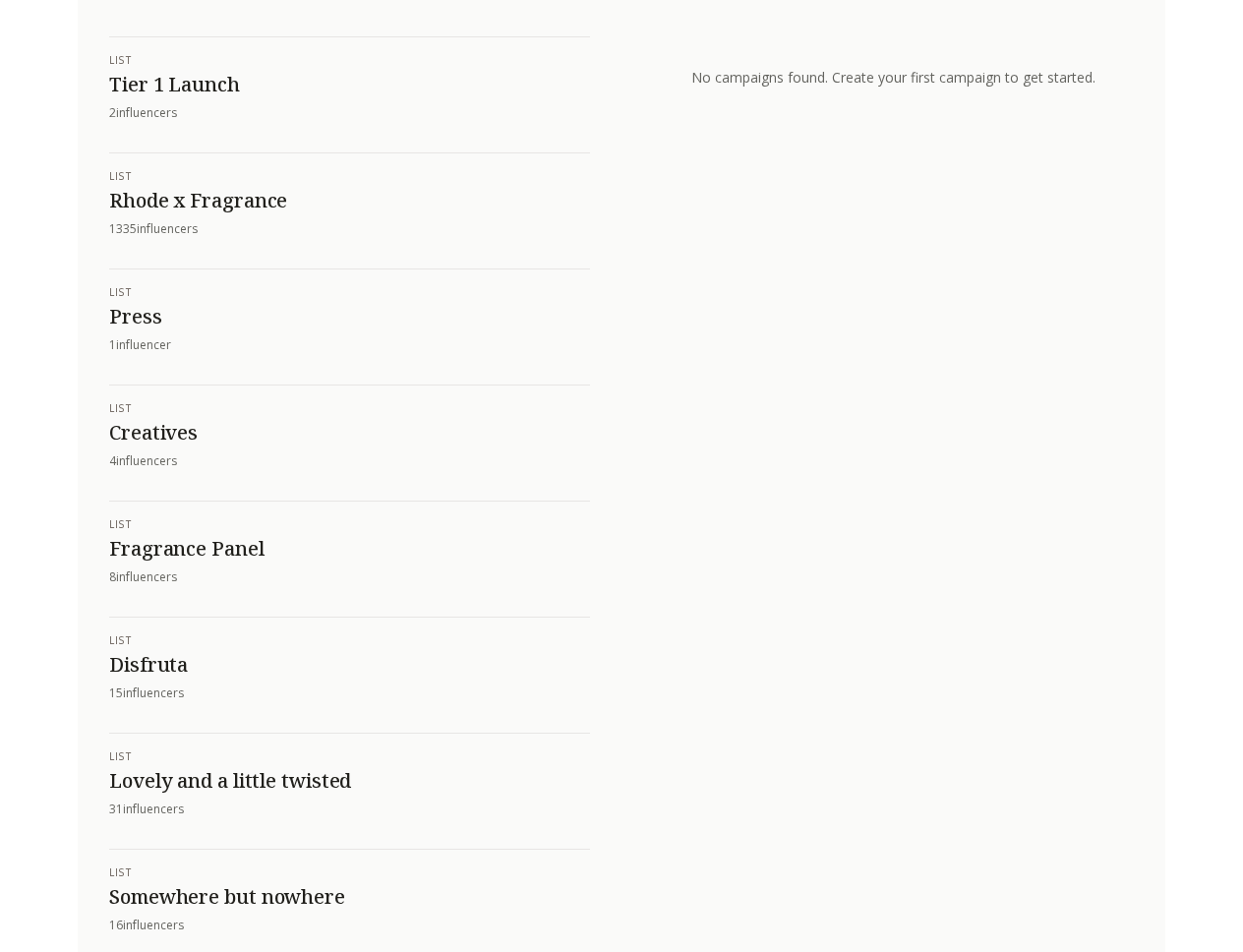 scroll, scrollTop: 0, scrollLeft: 0, axis: both 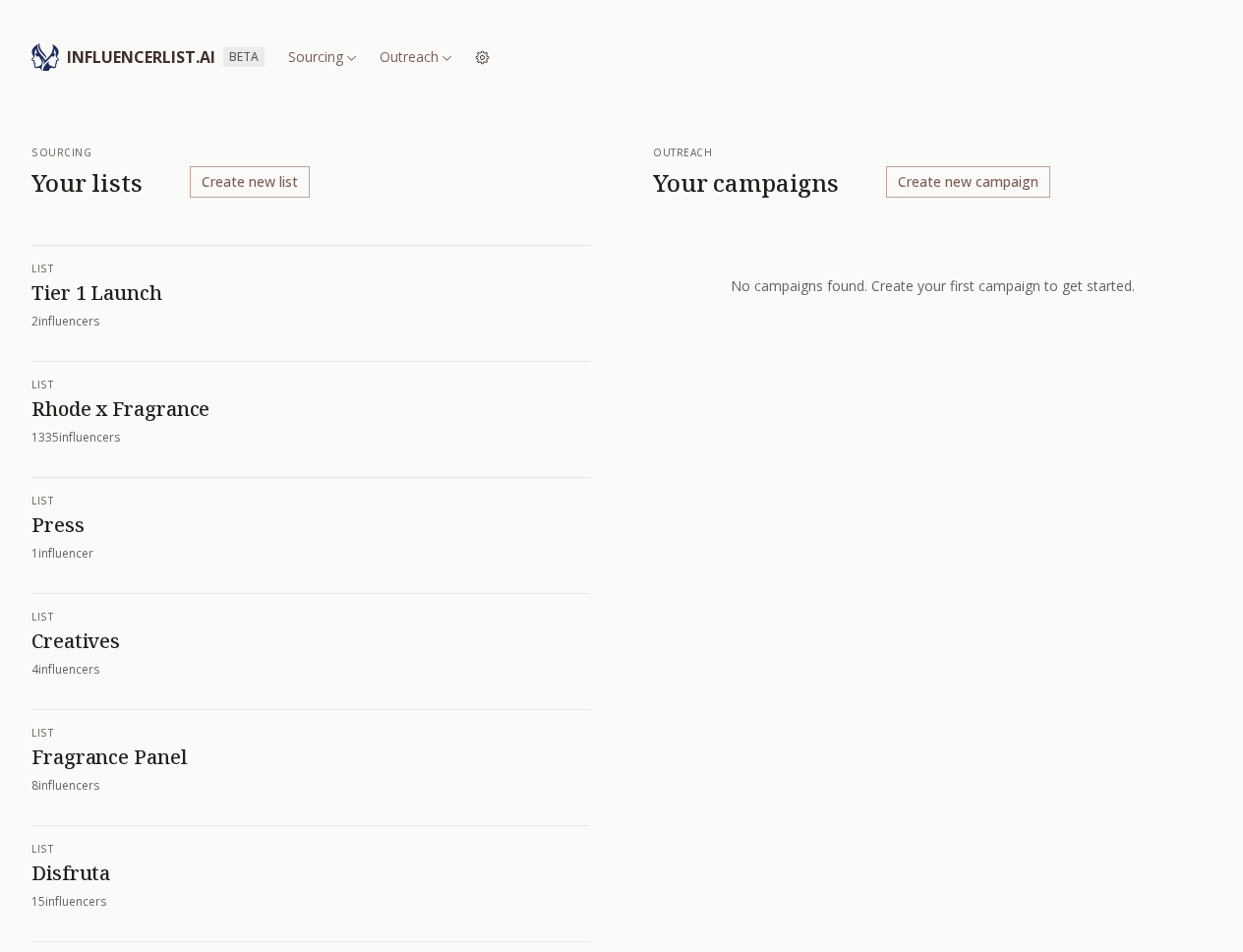click on "Rhode x Fragrance" at bounding box center (311, 409) 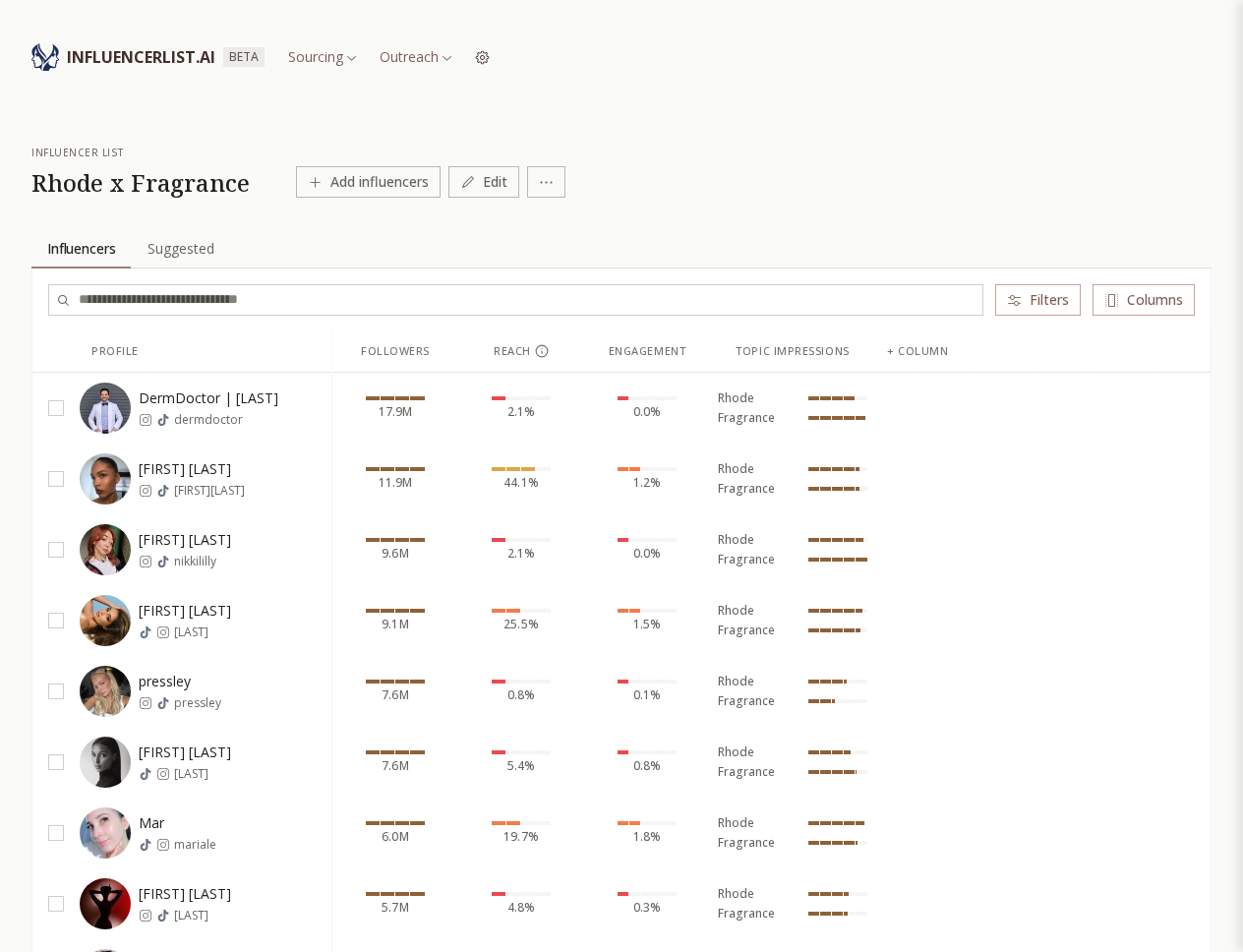 scroll, scrollTop: 25, scrollLeft: 0, axis: vertical 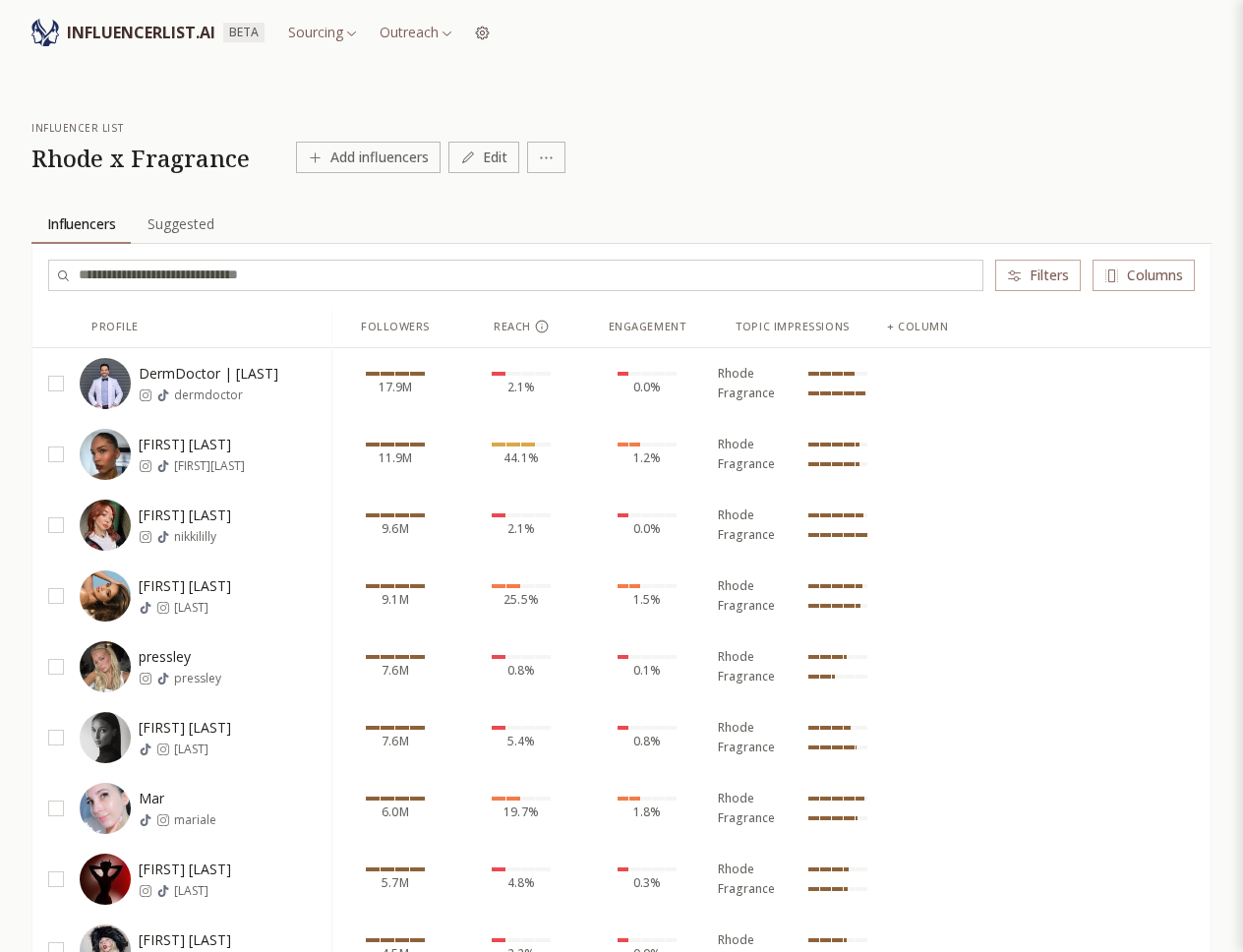 click at bounding box center [1042, 384] 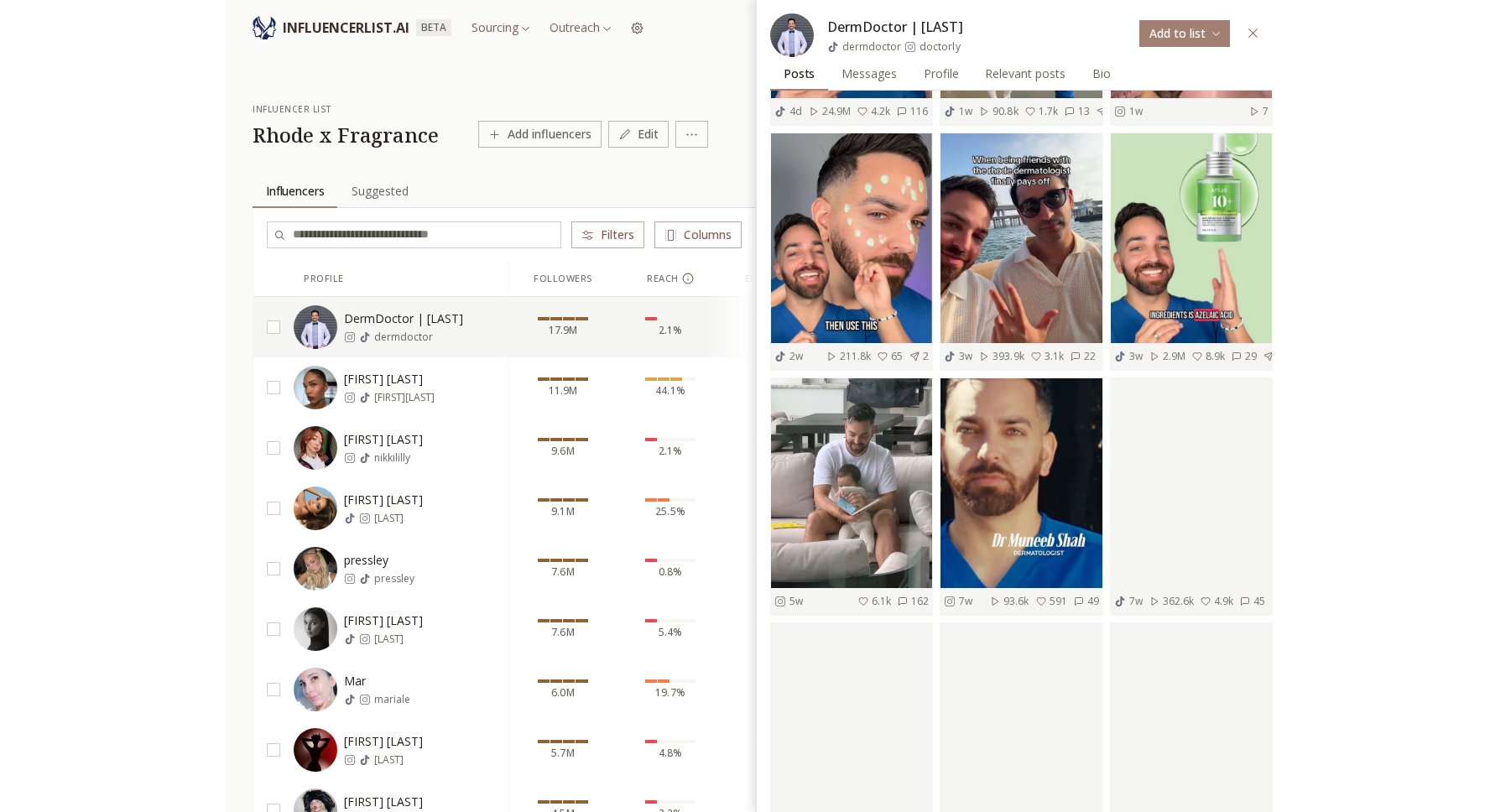 scroll, scrollTop: 0, scrollLeft: 0, axis: both 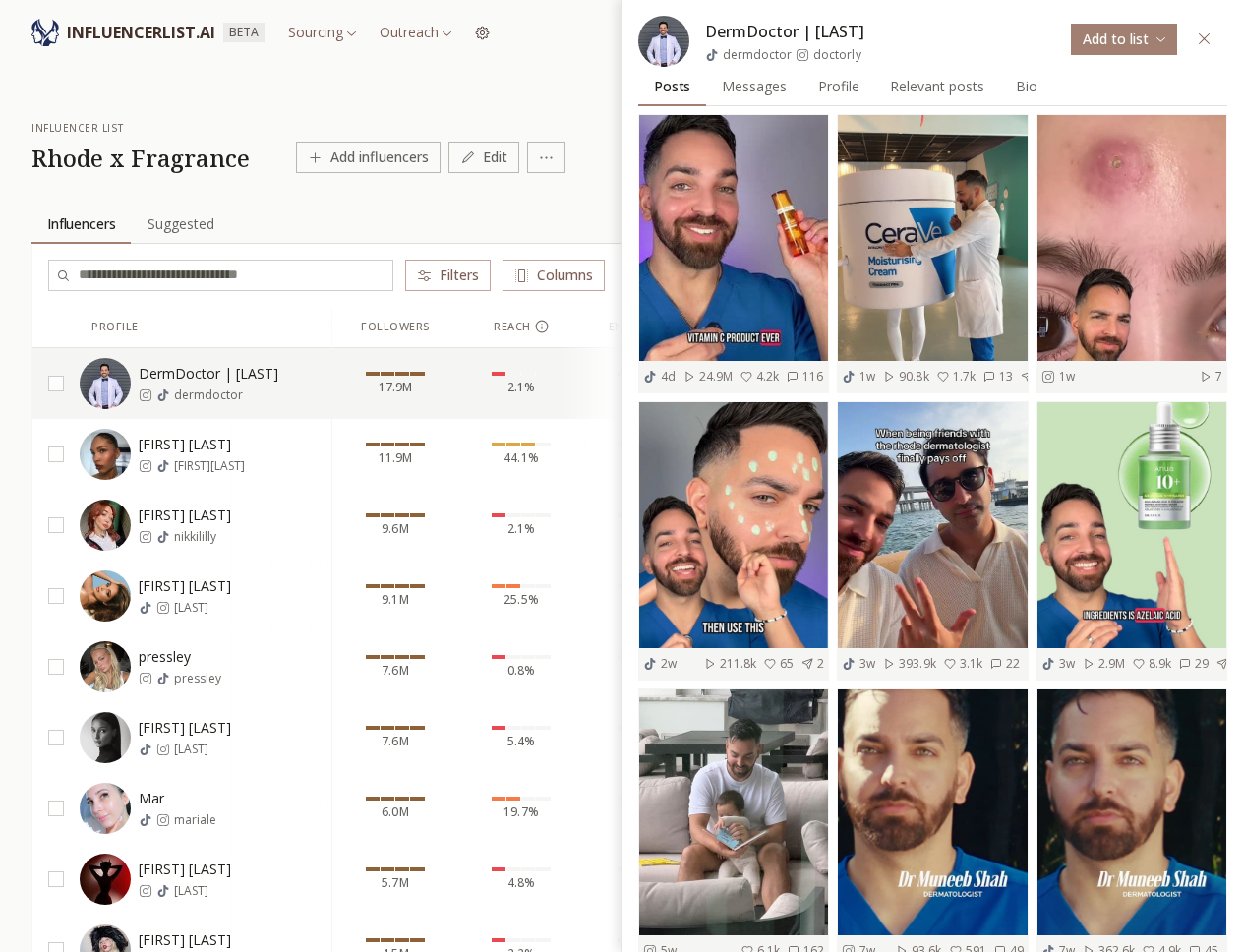 click on "Messages" at bounding box center (754, 87) 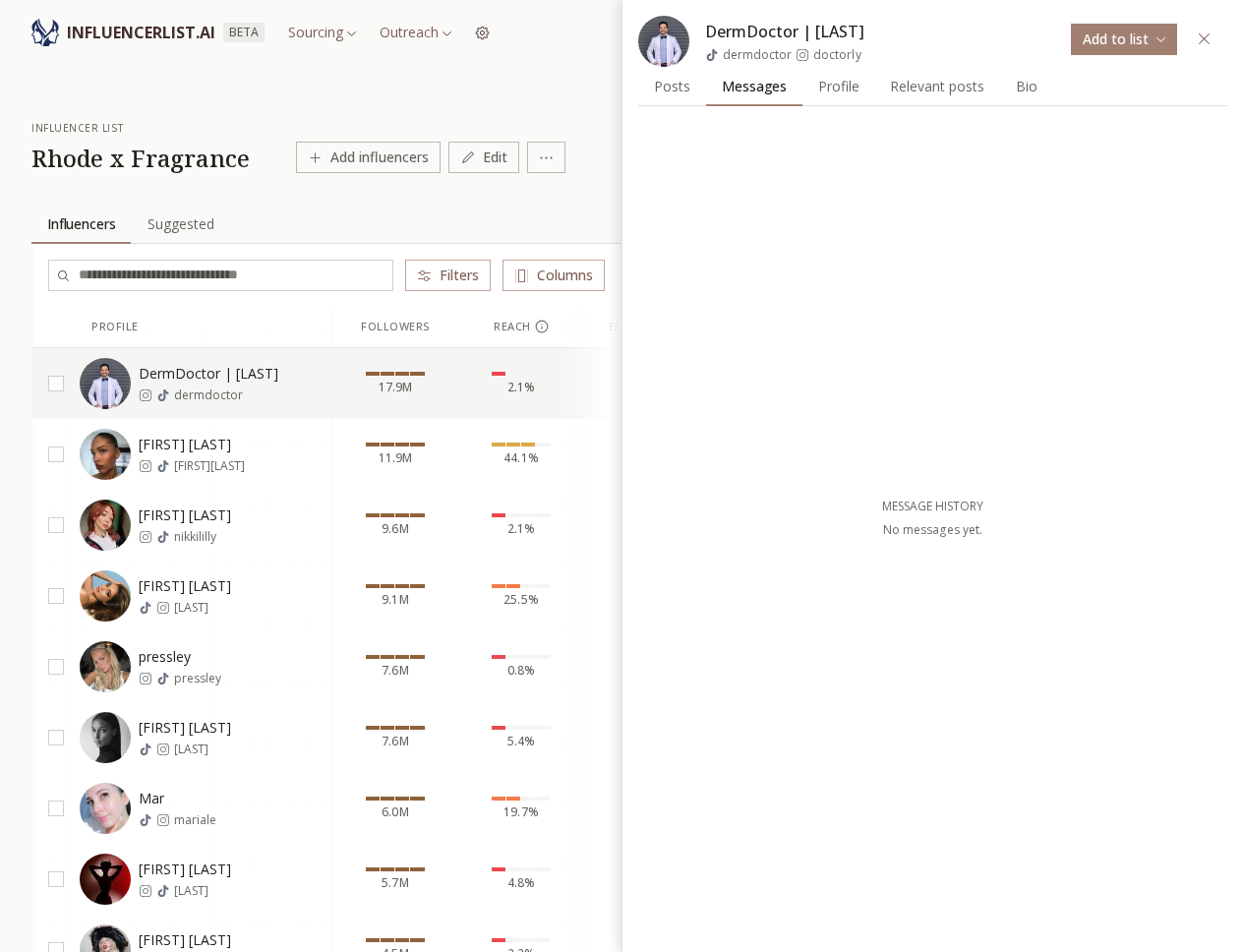 click on "Profile" at bounding box center [839, 87] 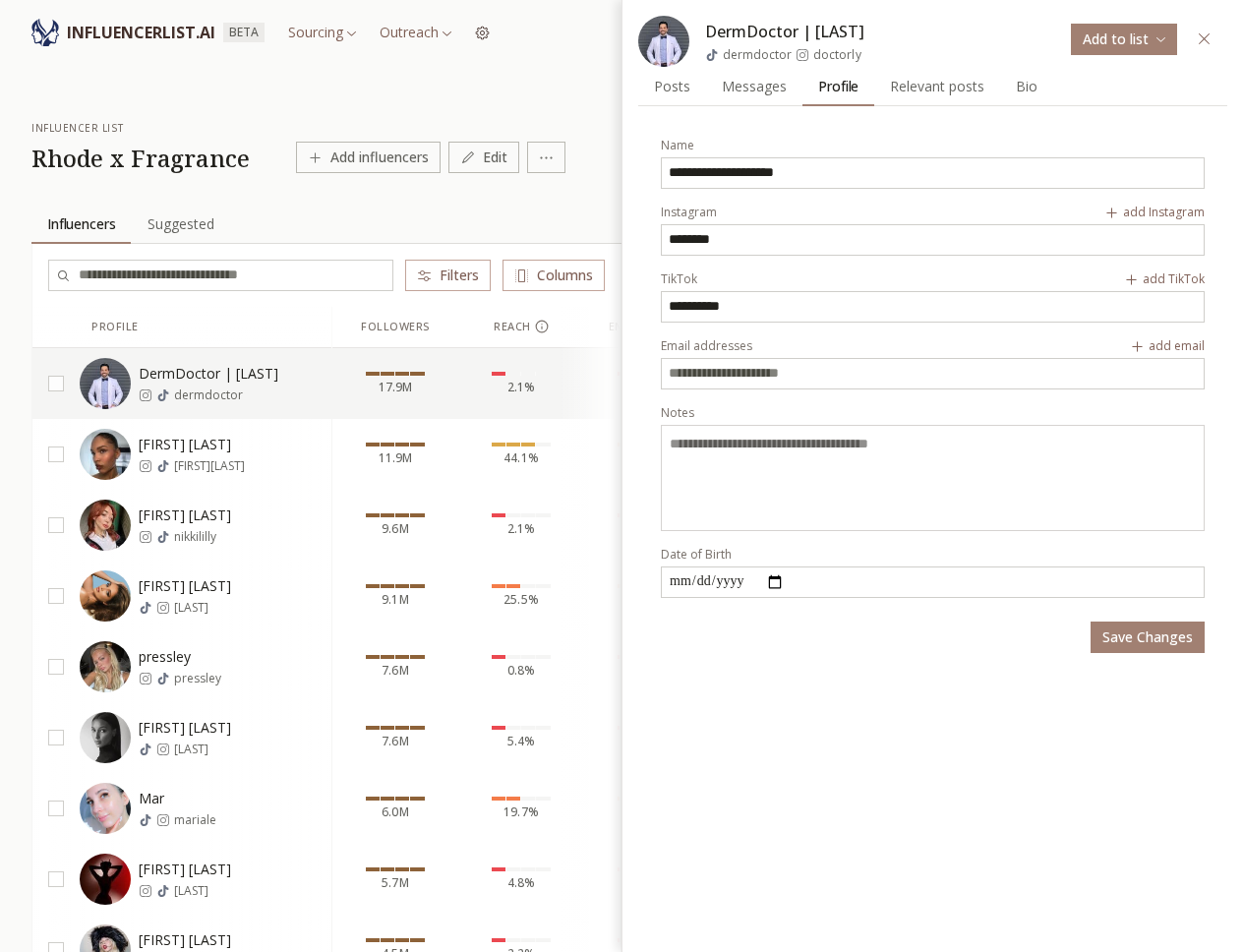 click on "Relevant posts" at bounding box center (937, 87) 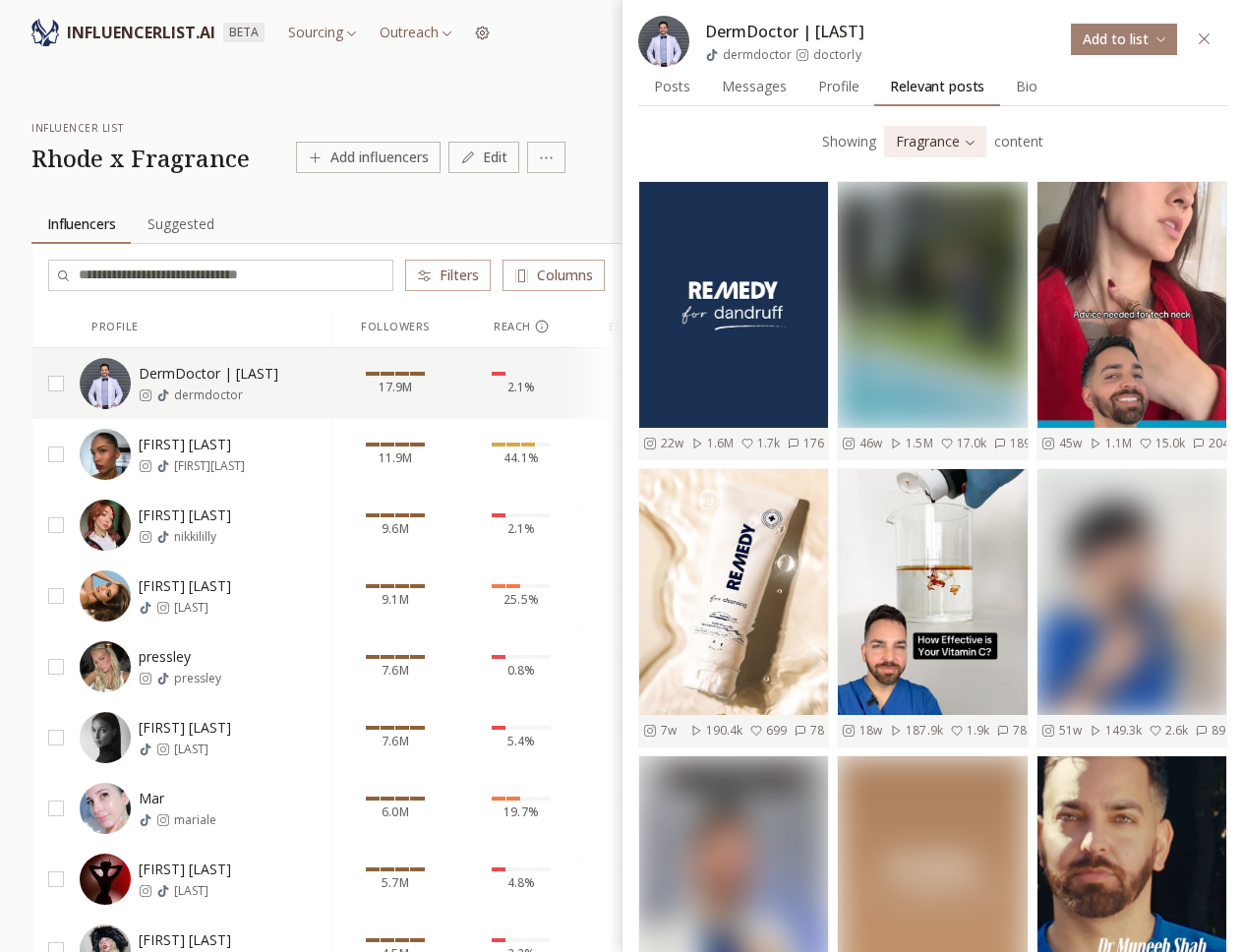 click 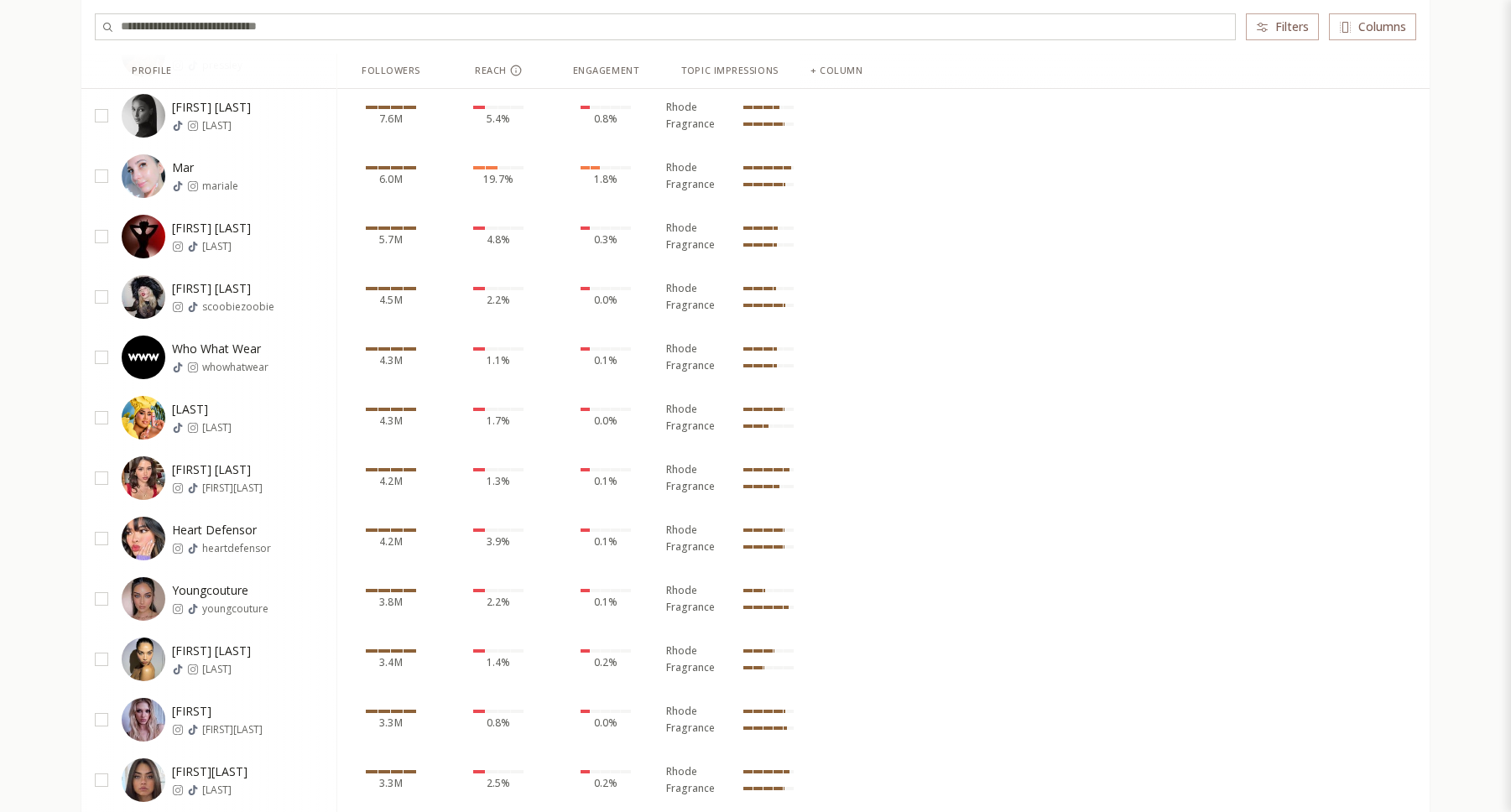 scroll, scrollTop: 845, scrollLeft: 0, axis: vertical 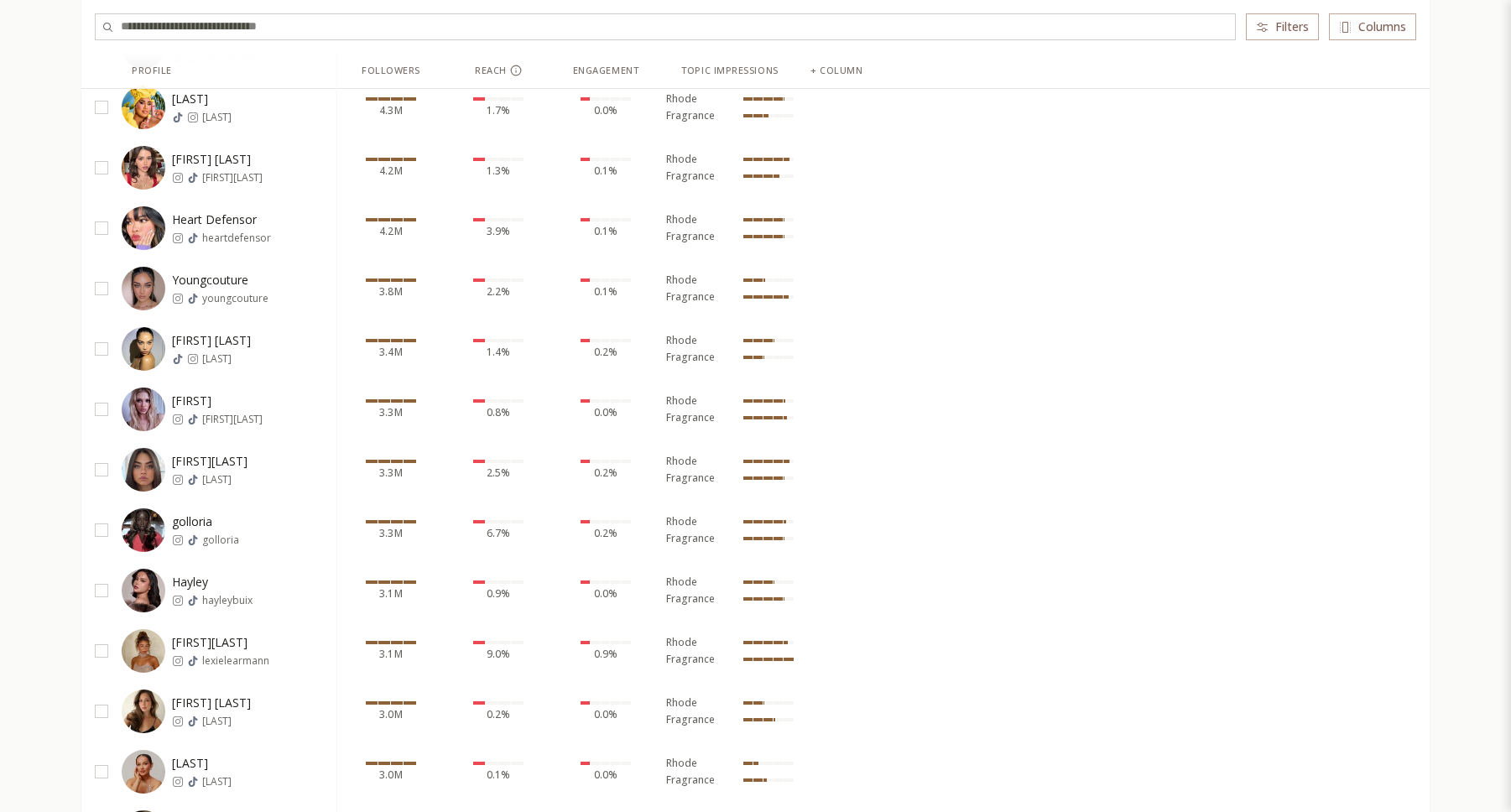 click on "SHANINA SHAIK shaninamshaik 3.4M 1.4% 0.2% Rhode Fragrance" at bounding box center (755, 349) 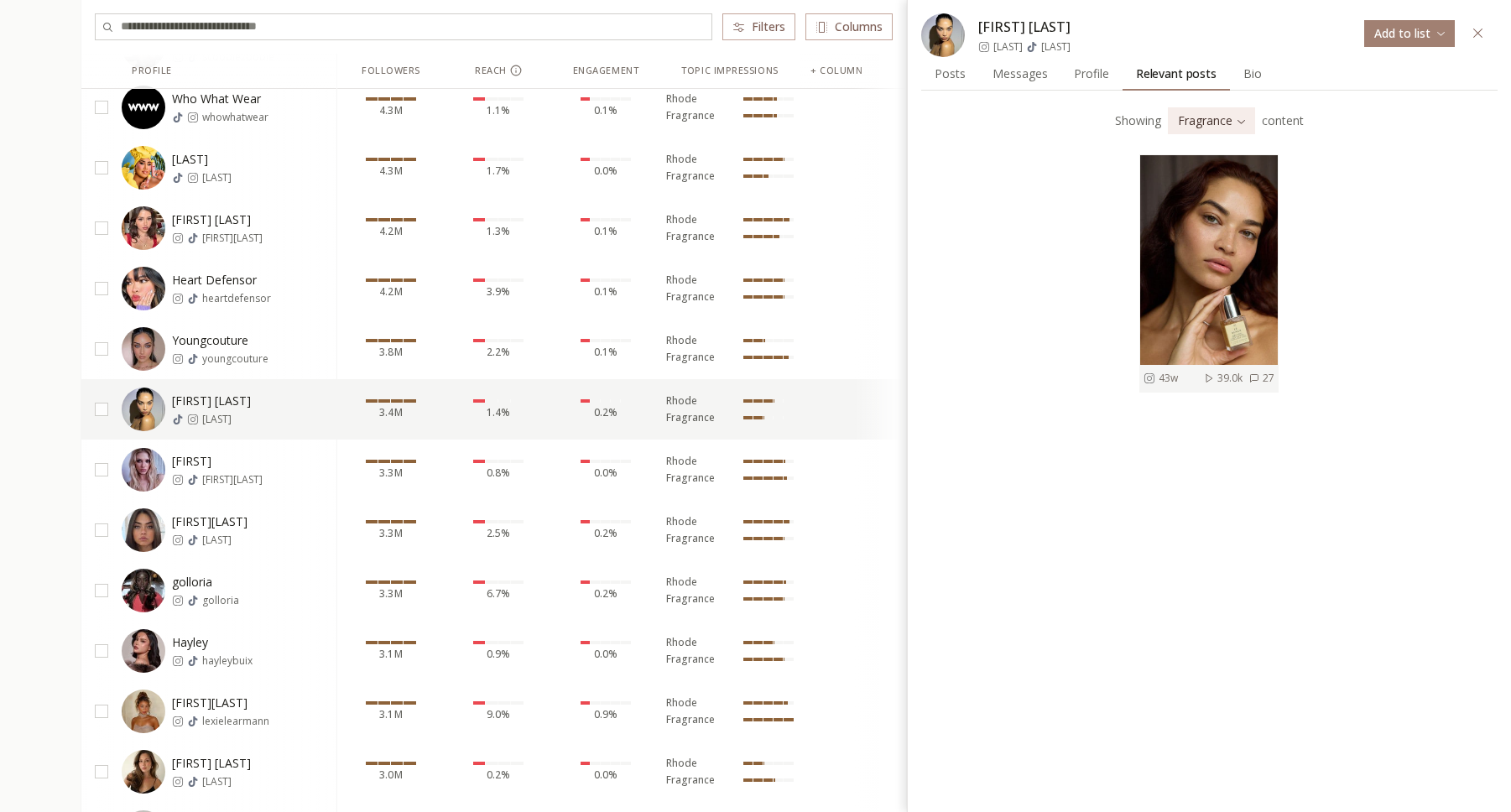 scroll, scrollTop: 783, scrollLeft: 0, axis: vertical 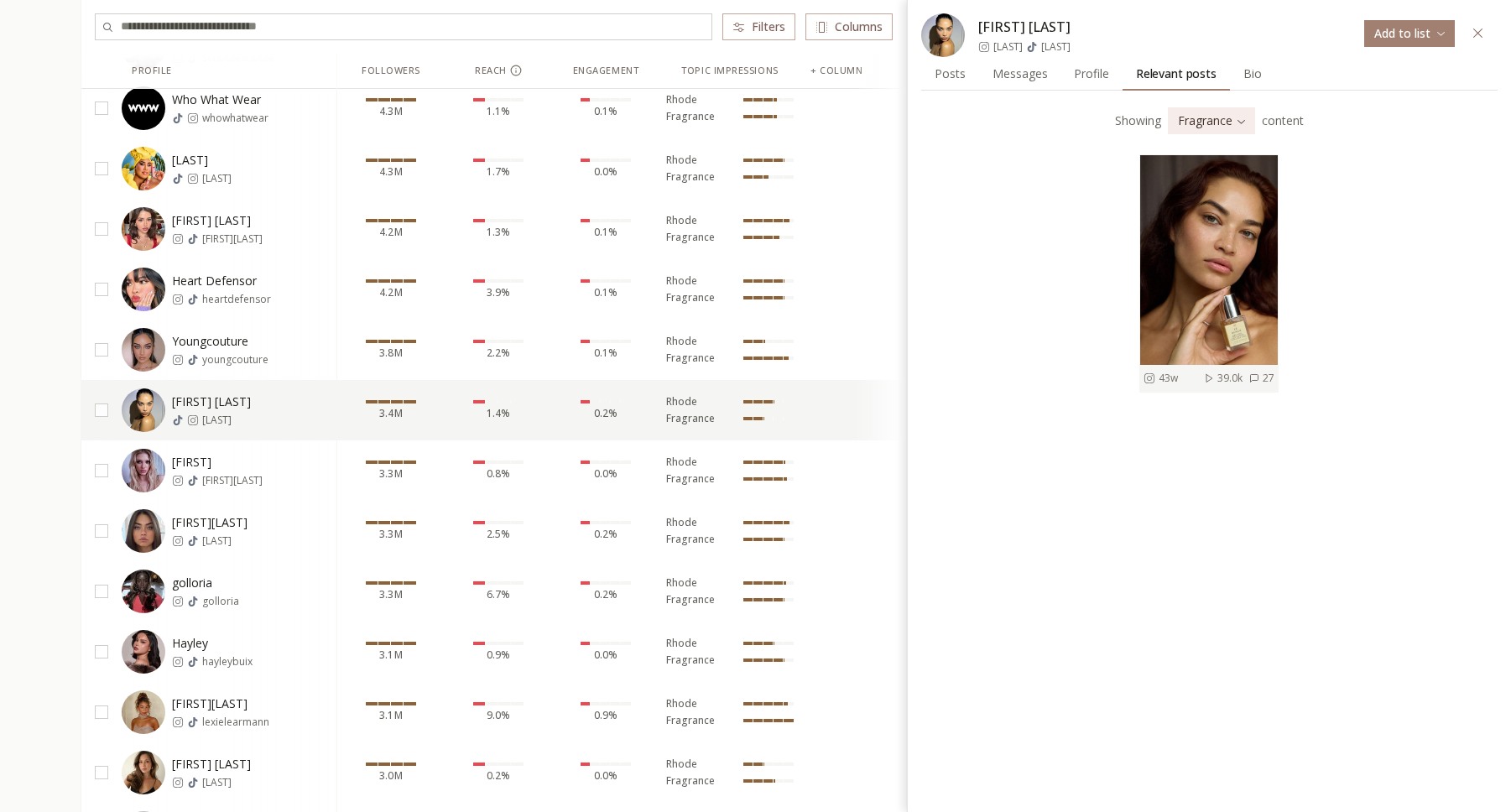 click on "0.1%" at bounding box center (606, 289) 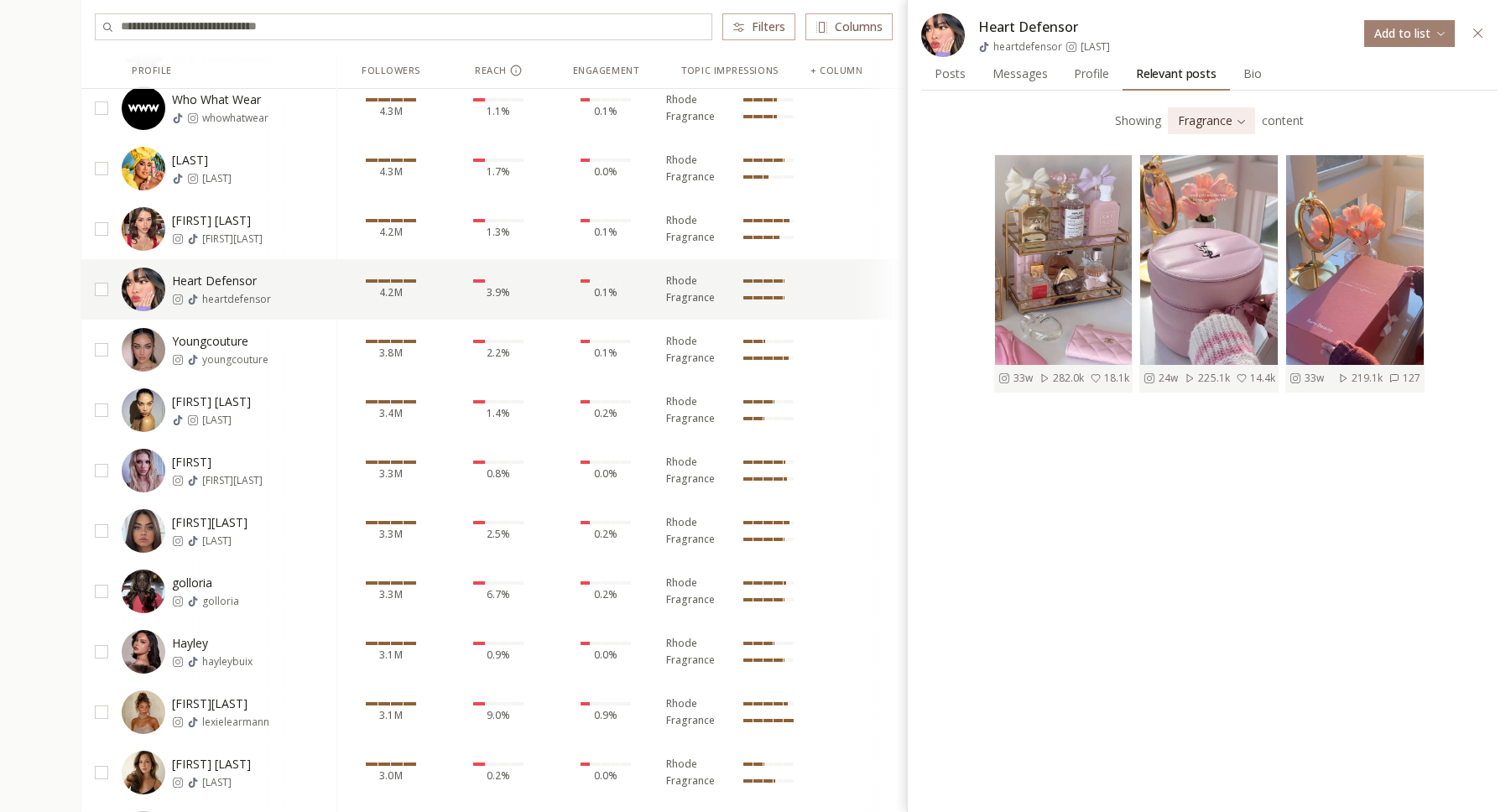 click on "0.1%" at bounding box center [606, 350] 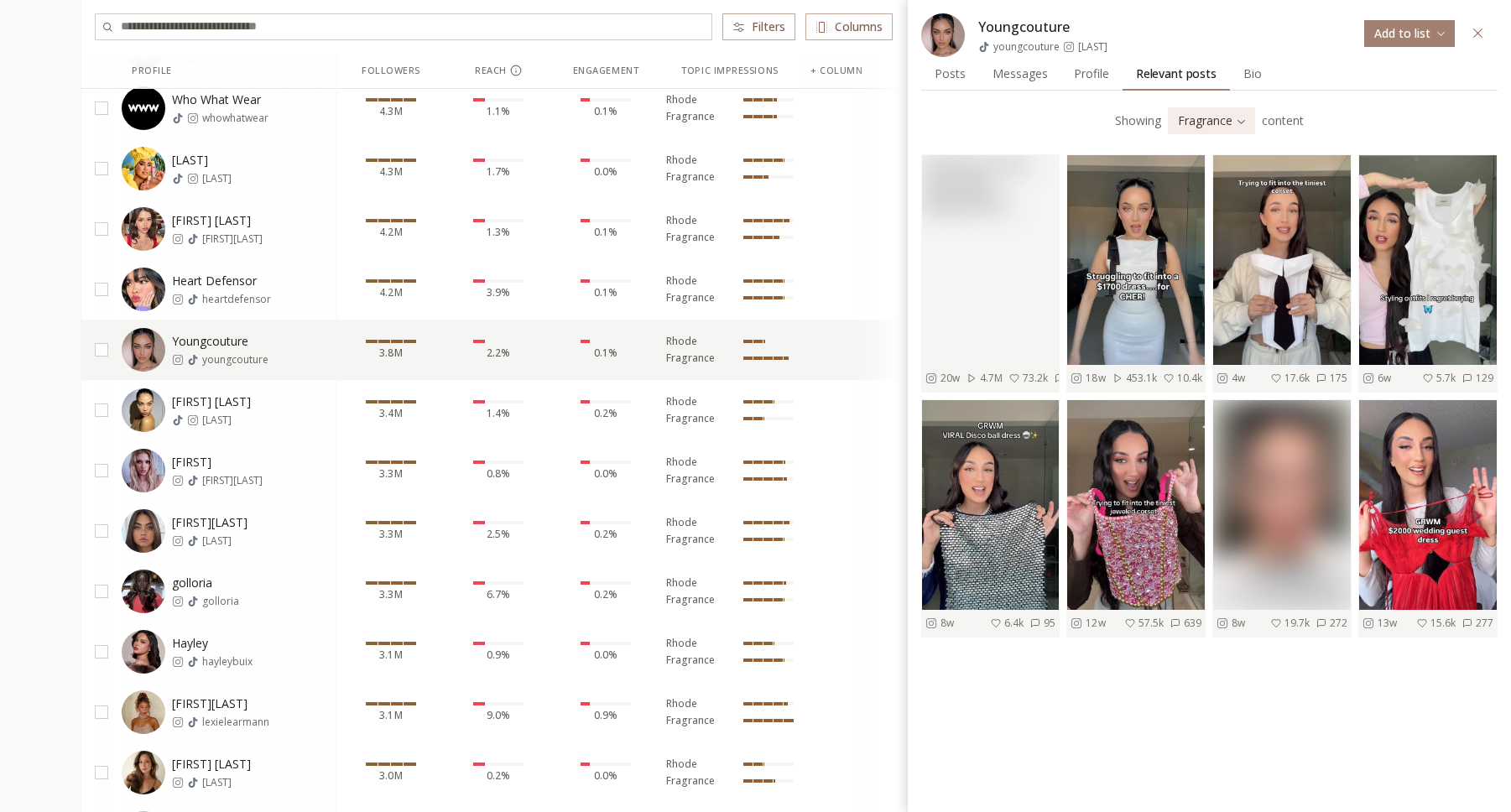 click 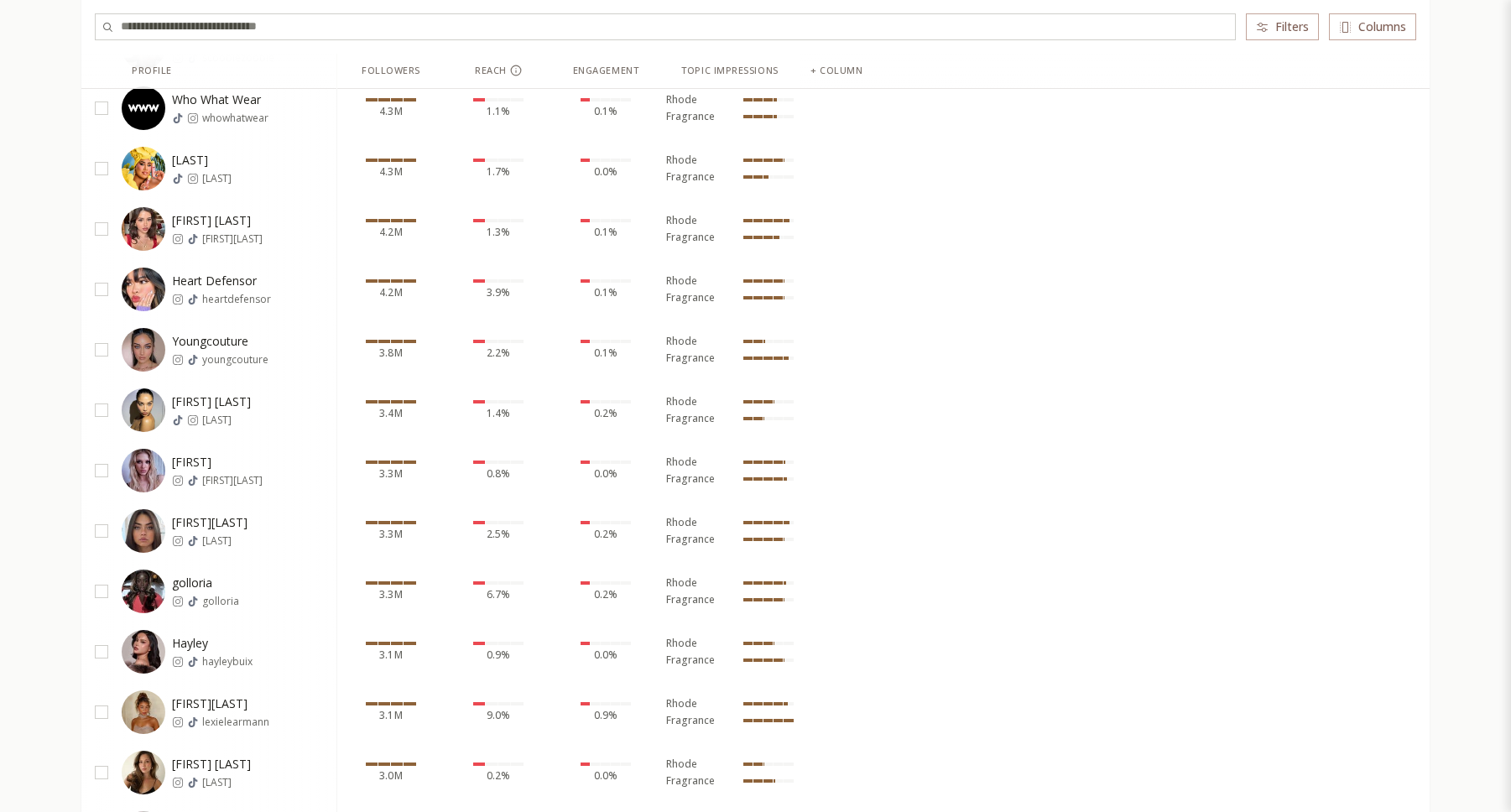 click on "patrickstarrr patrickstarrr 4.3M 1.7% 0.0% Rhode Fragrance" at bounding box center (755, 169) 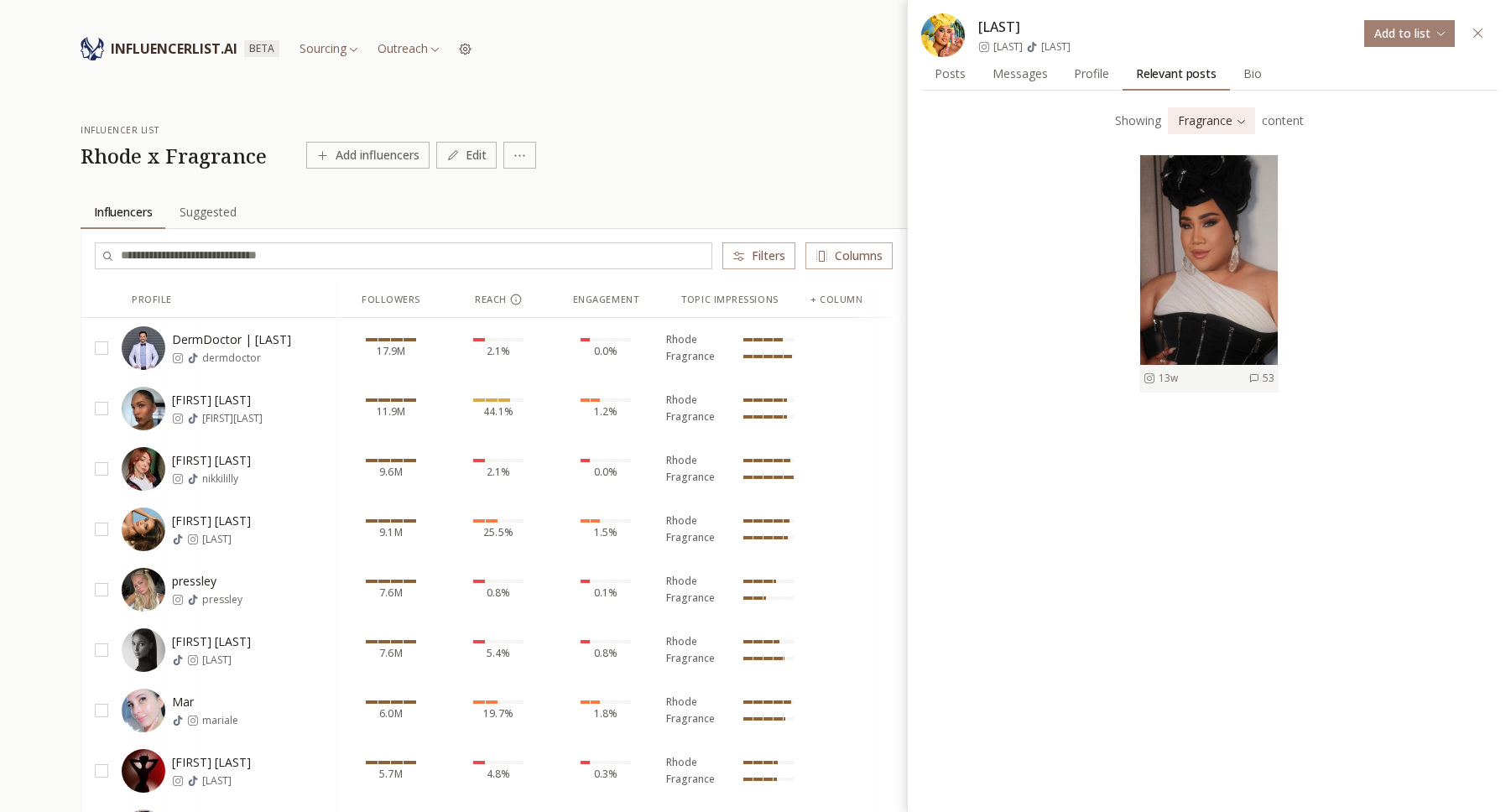 scroll, scrollTop: 35, scrollLeft: 0, axis: vertical 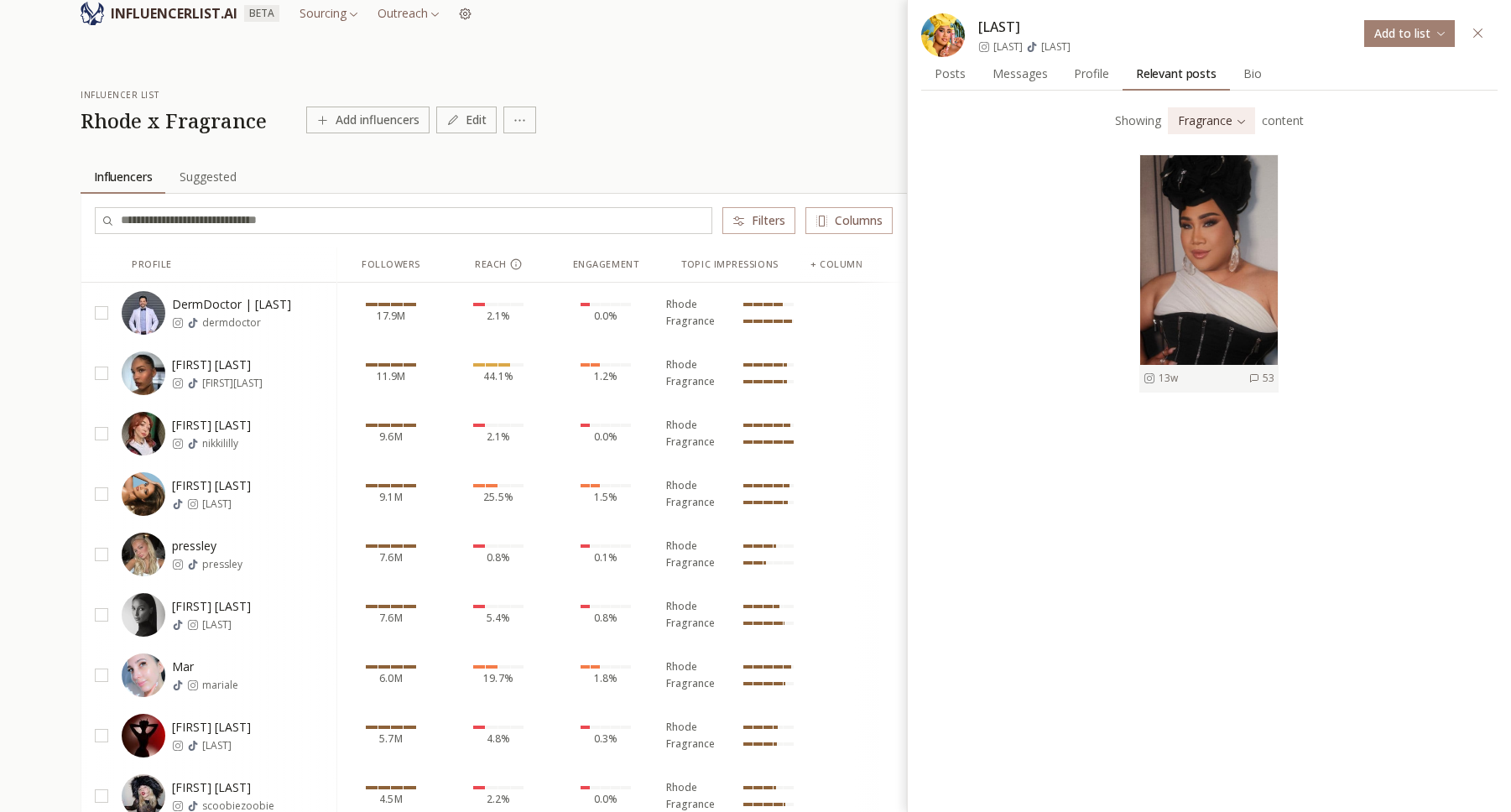 click 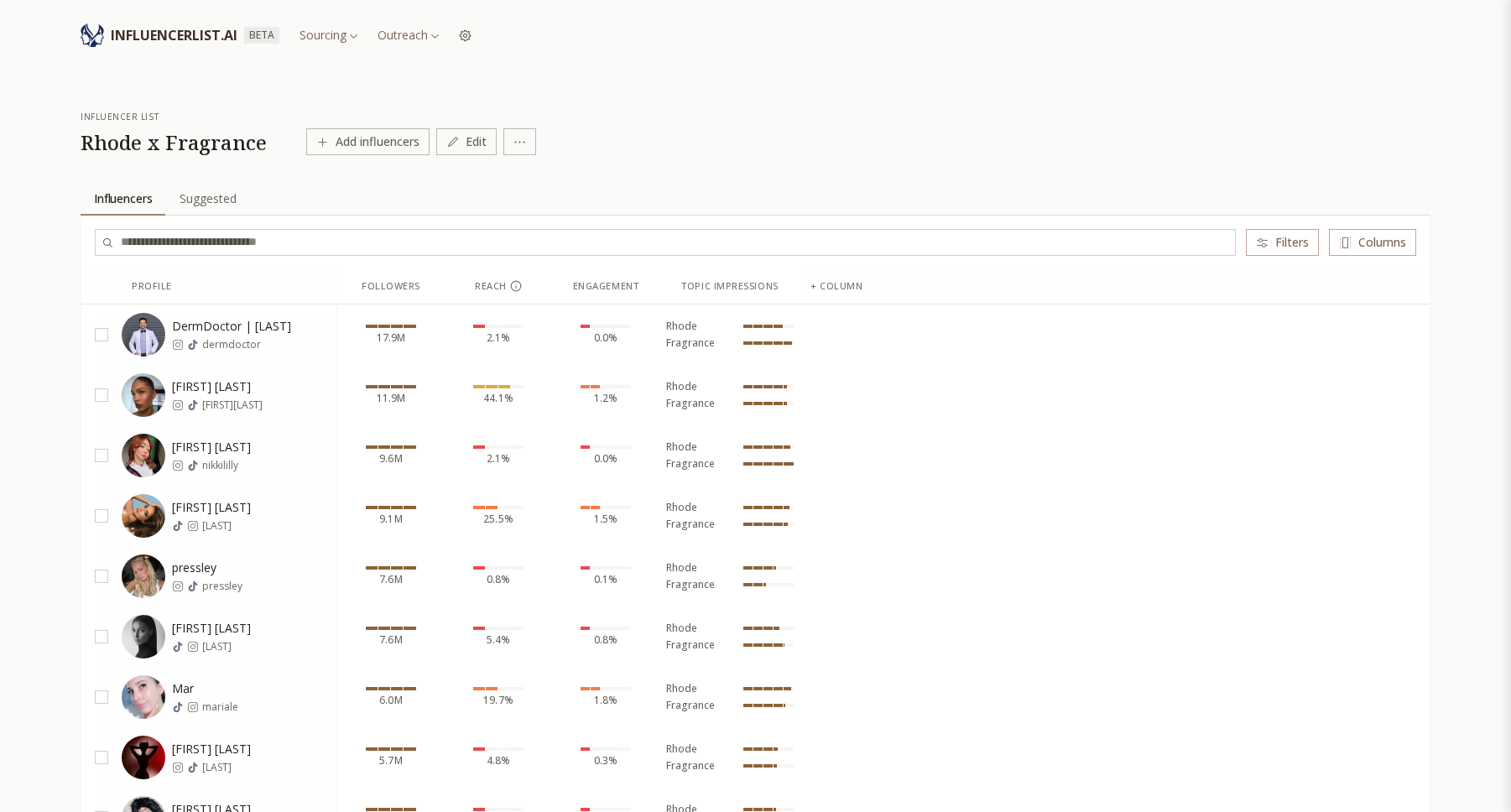 scroll, scrollTop: 0, scrollLeft: 0, axis: both 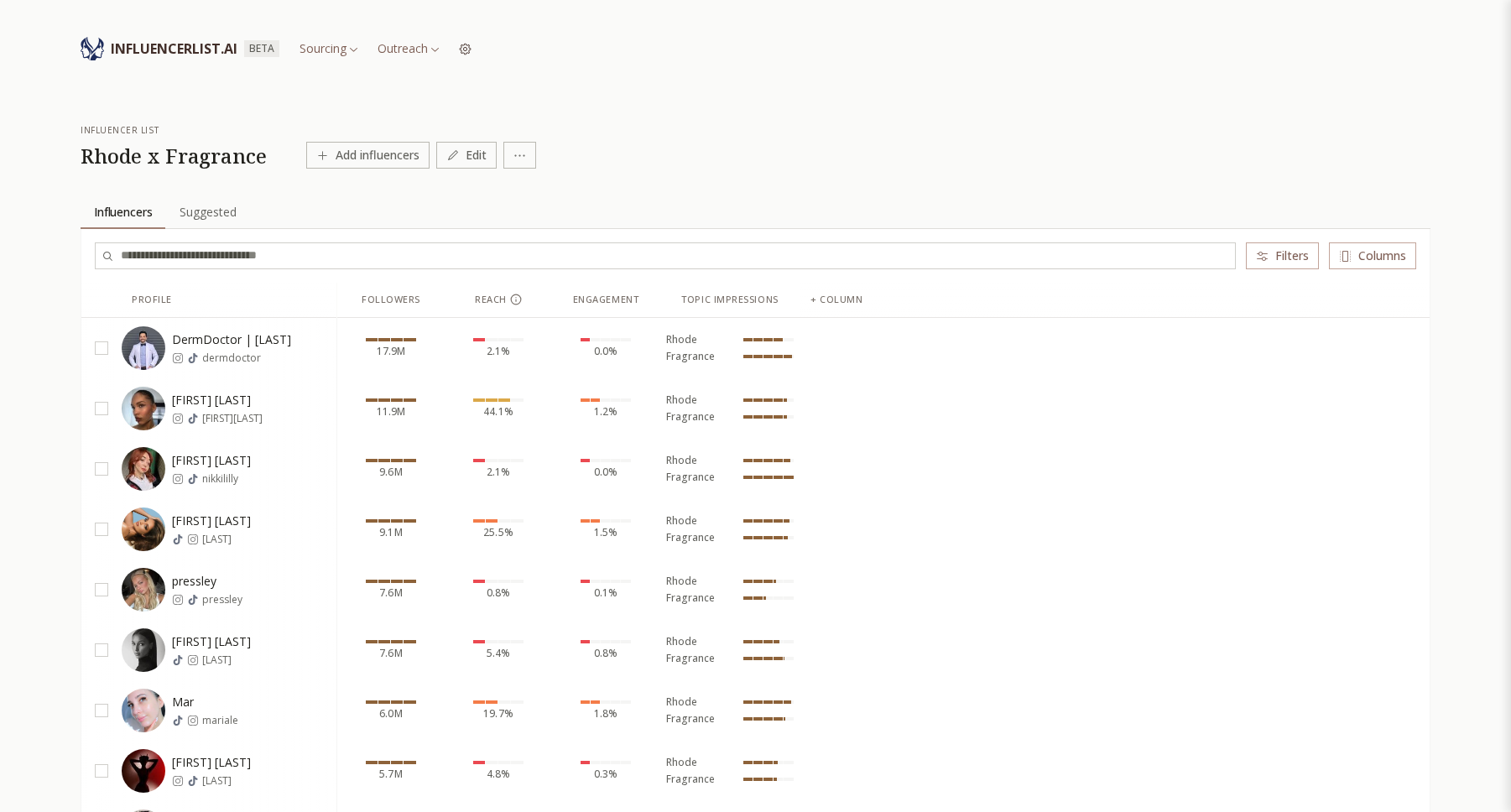 click on "Suggested" at bounding box center [208, 212] 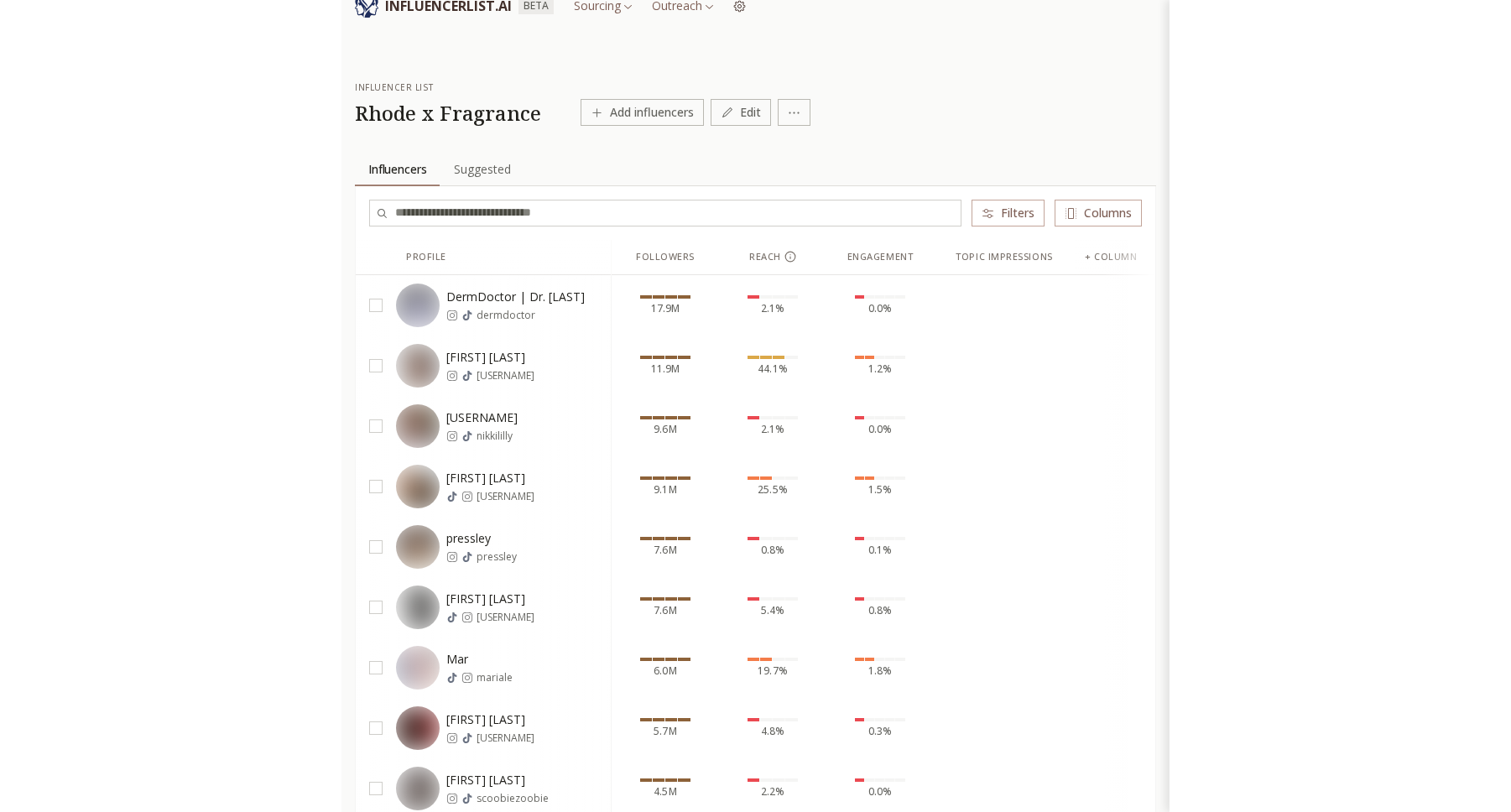 scroll, scrollTop: 52, scrollLeft: 0, axis: vertical 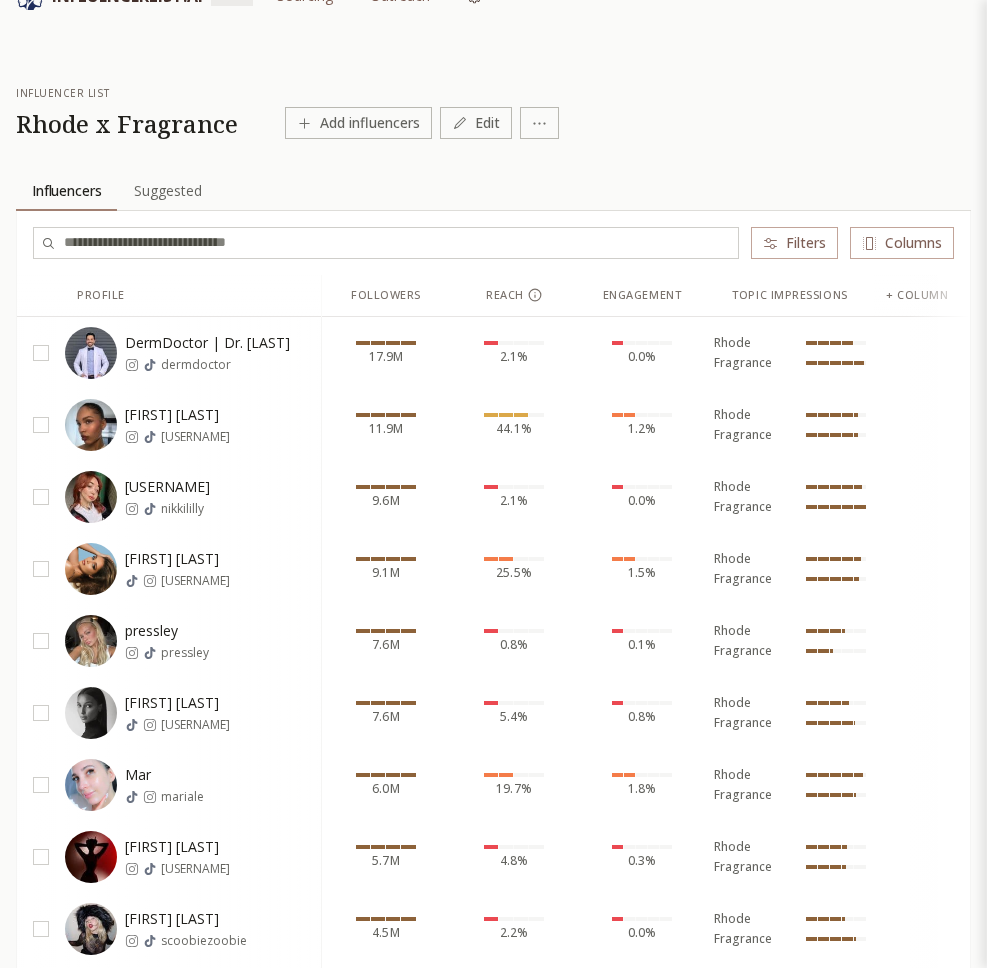 click on "DermDoctor | Dr. [LAST] [LAST]" at bounding box center (193, 353) 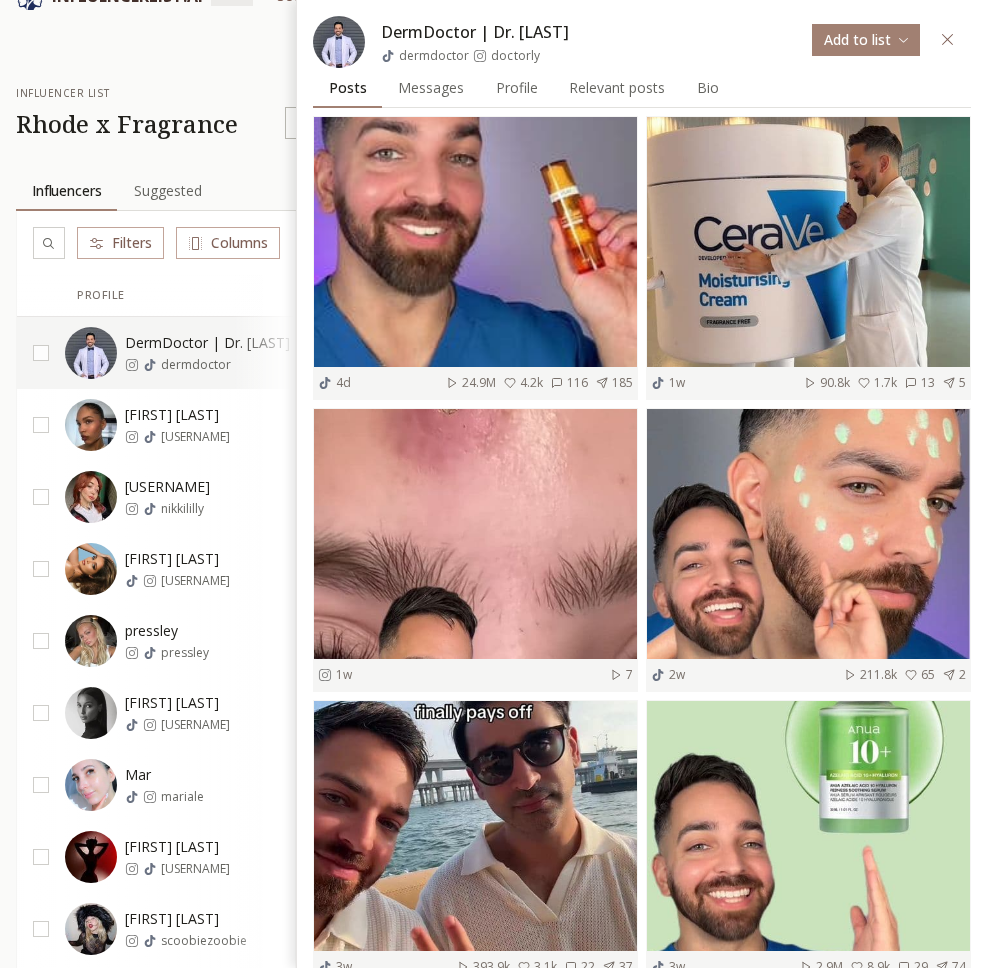 click 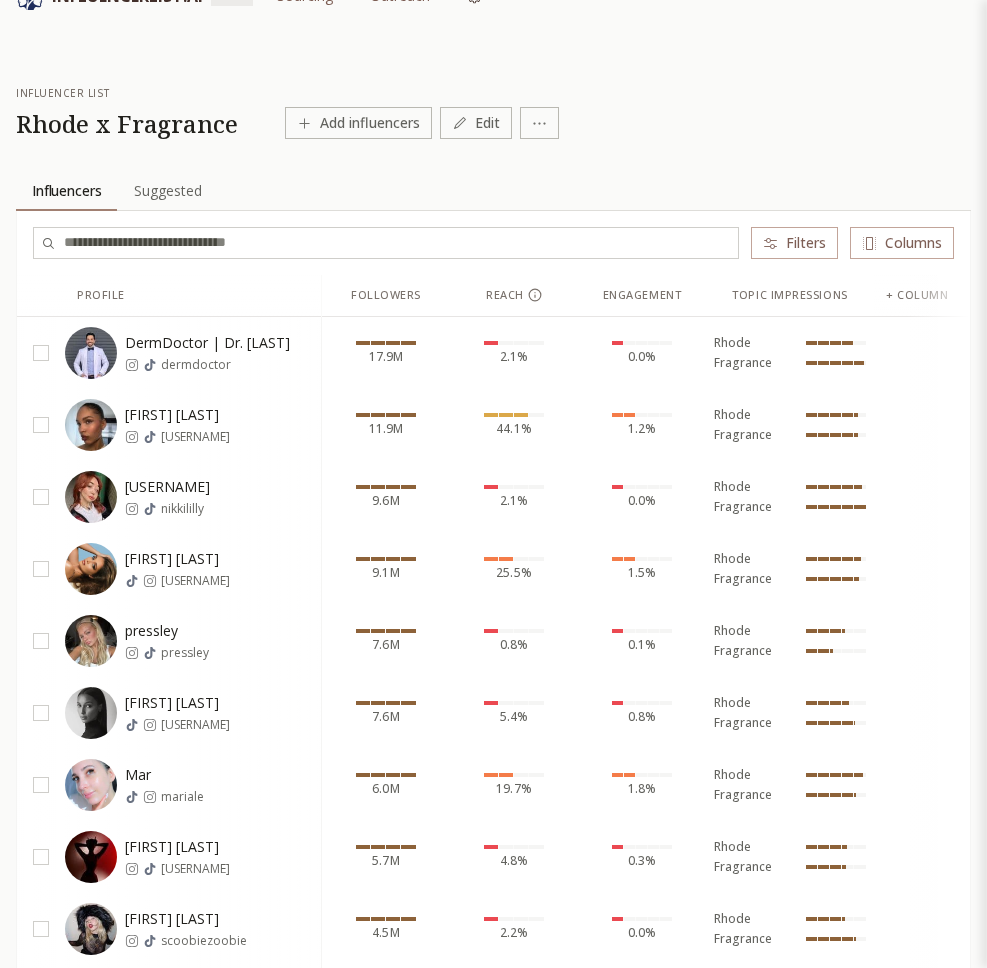 click at bounding box center [938, 353] 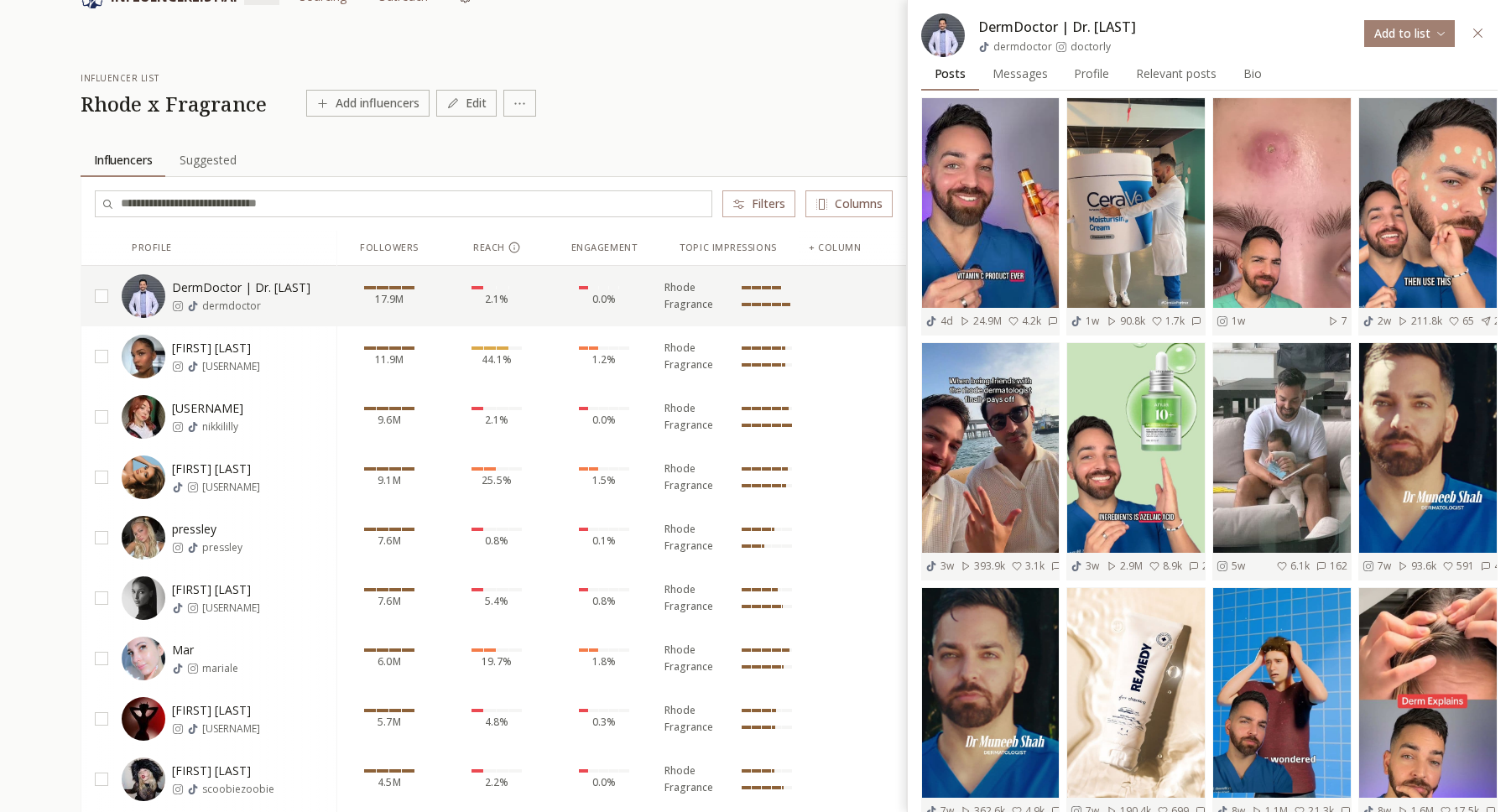 scroll, scrollTop: 0, scrollLeft: 0, axis: both 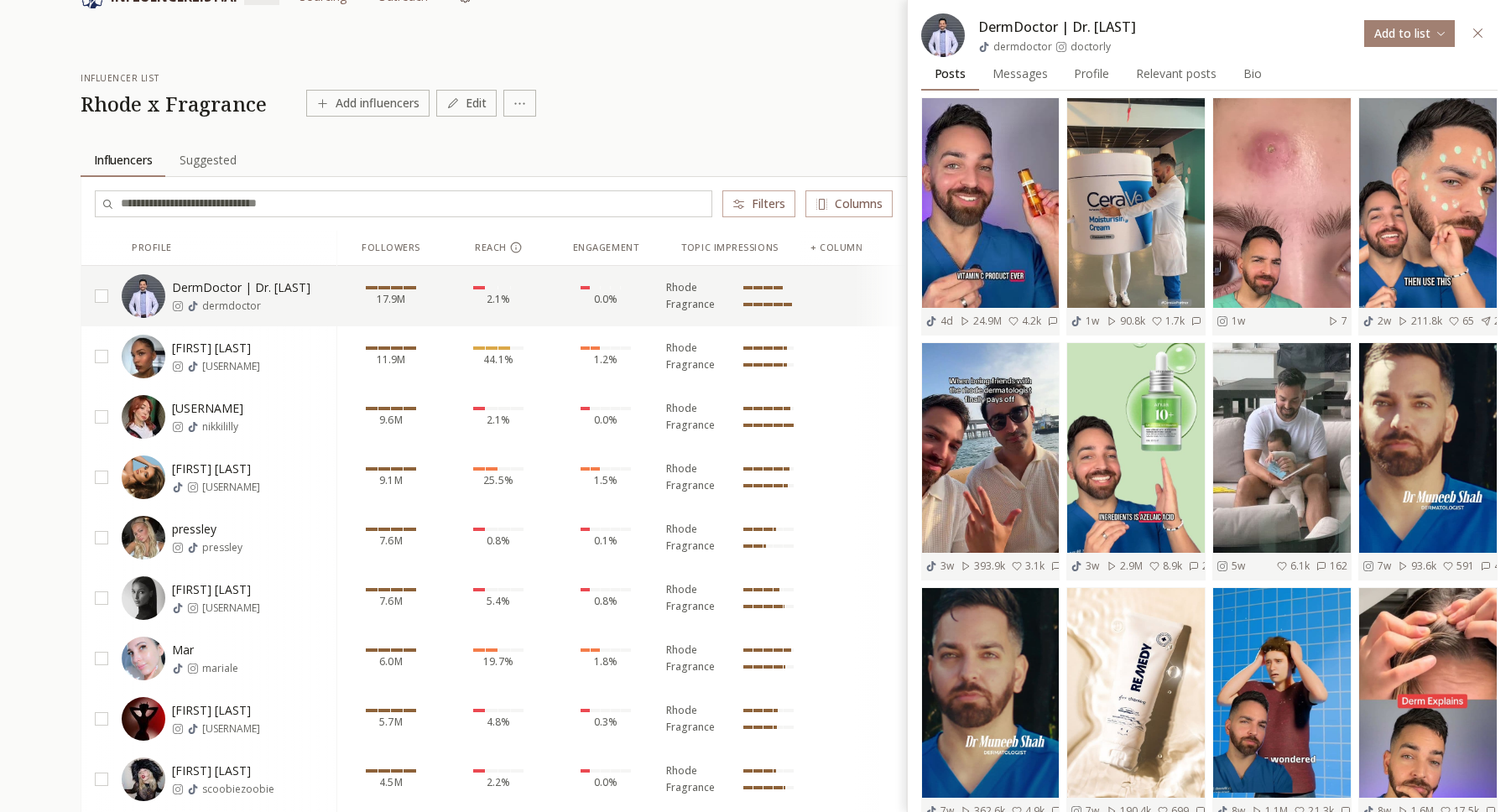 click 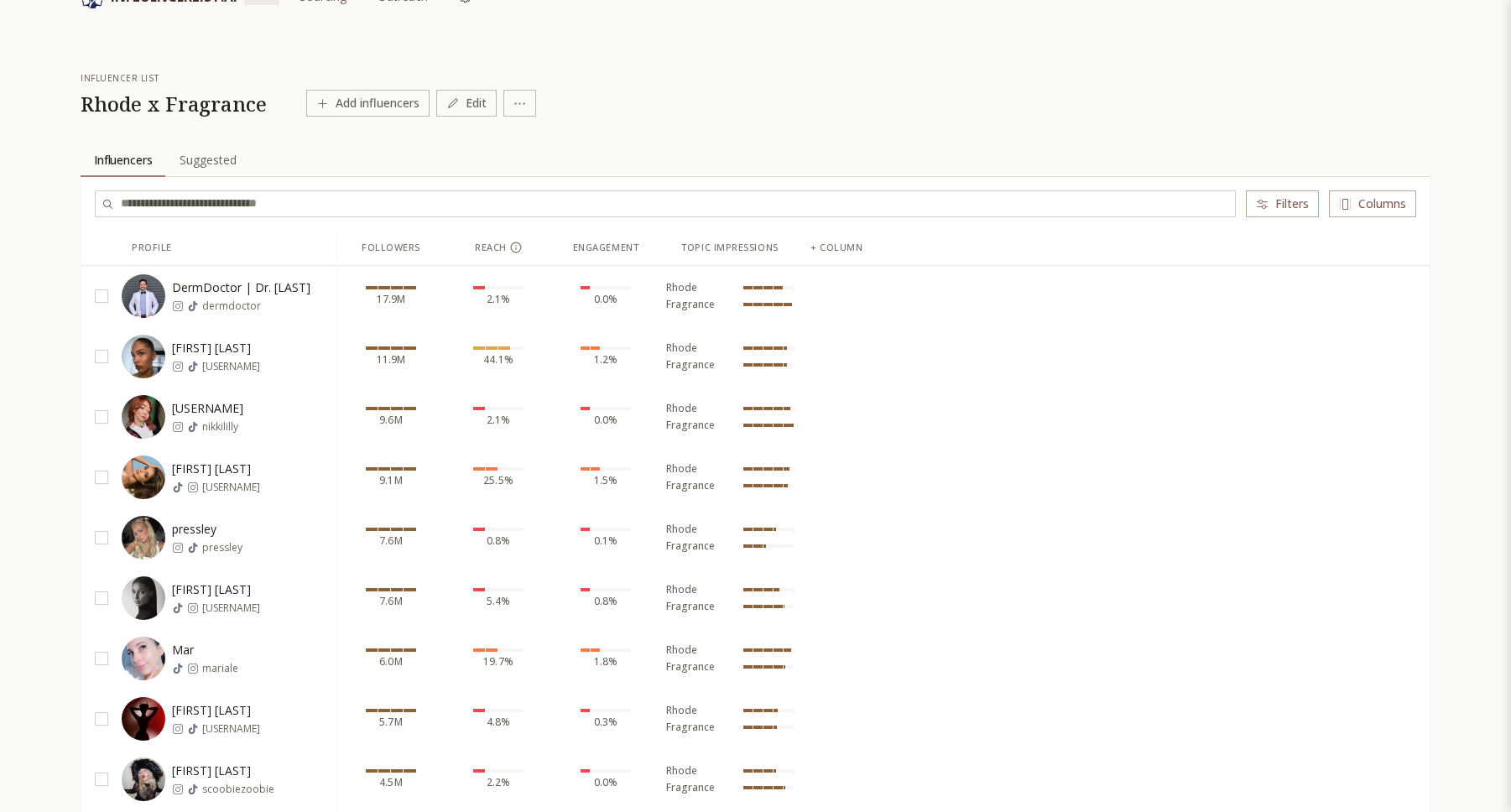 scroll, scrollTop: 0, scrollLeft: 0, axis: both 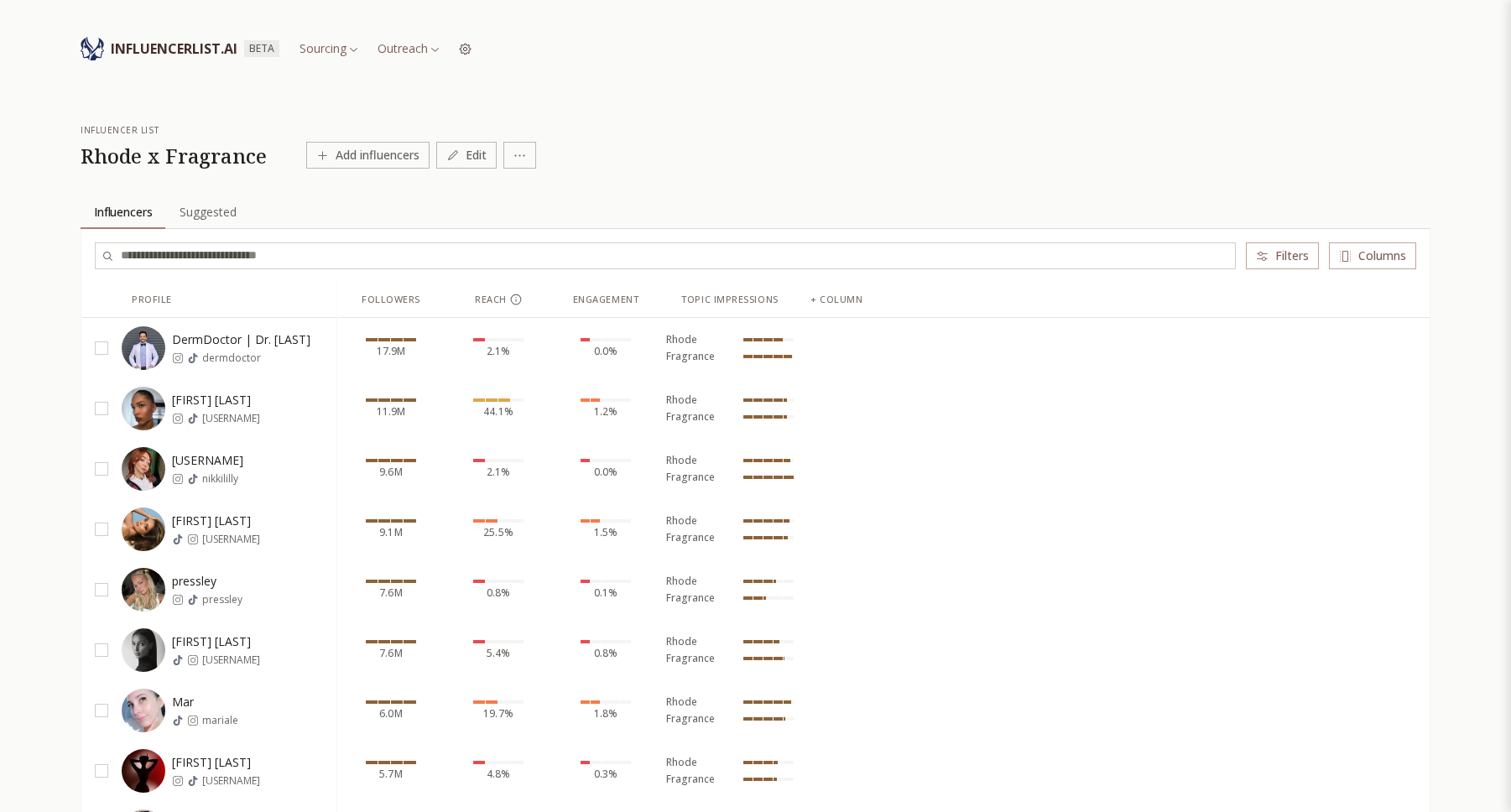 click on "INFLUENCERLIST.AI BETA Sourcing Outreach influencer list Rhode x Fragrance  Add influencers  Edit Influencers Influencers Suggested Suggested Filters   Columns Profile Followers Reach Engagement Topic Impressions + column DermDoctor | Dr. Shah dermdoctor 17.9M 2.1% 0.0% Rhode Fragrance Nara Smith naraazizasmith 11.9M 44.1% 1.2% Rhode Fragrance nikki lilly nikkililly 9.6M 2.1% 0.0% Rhode Fragrance Elnaz Golrokh elnaz_golrokh 9.1M 25.5% 1.5% Rhode Fragrance pressley pressley 7.6M 0.8% 0.1% Rhode Fragrance Jasmine Tookes jastookes 7.6M 5.4% 0.8% Rhode Fragrance Mar mariale 6.0M 19.7% 1.8% Rhode Fragrance Daus Mendoza daus_mendoza 5.7M 4.8% 0.3% Rhode Fragrance Lola clark scoobiezoobie 4.5M 2.2% 0.0% Rhode Fragrance Who What Wear whowhatwear 4.3M 1.1% 0.1% Rhode Fragrance patrickstarrr patrickstarrr 4.3M 1.7% 0.0% Rhode Fragrance Amanda Diaz amandadiaz 4.2M 1.3% 0.1% Rhode Fragrance Heart Defensor heartdefensor 4.2M 3.9% 0.1% Rhode Fragrance Youngcouture youngcouture 3.8M 2.2% 0.1% Rhode Fragrance SHANINA SHAIK" at bounding box center (755, 40474) 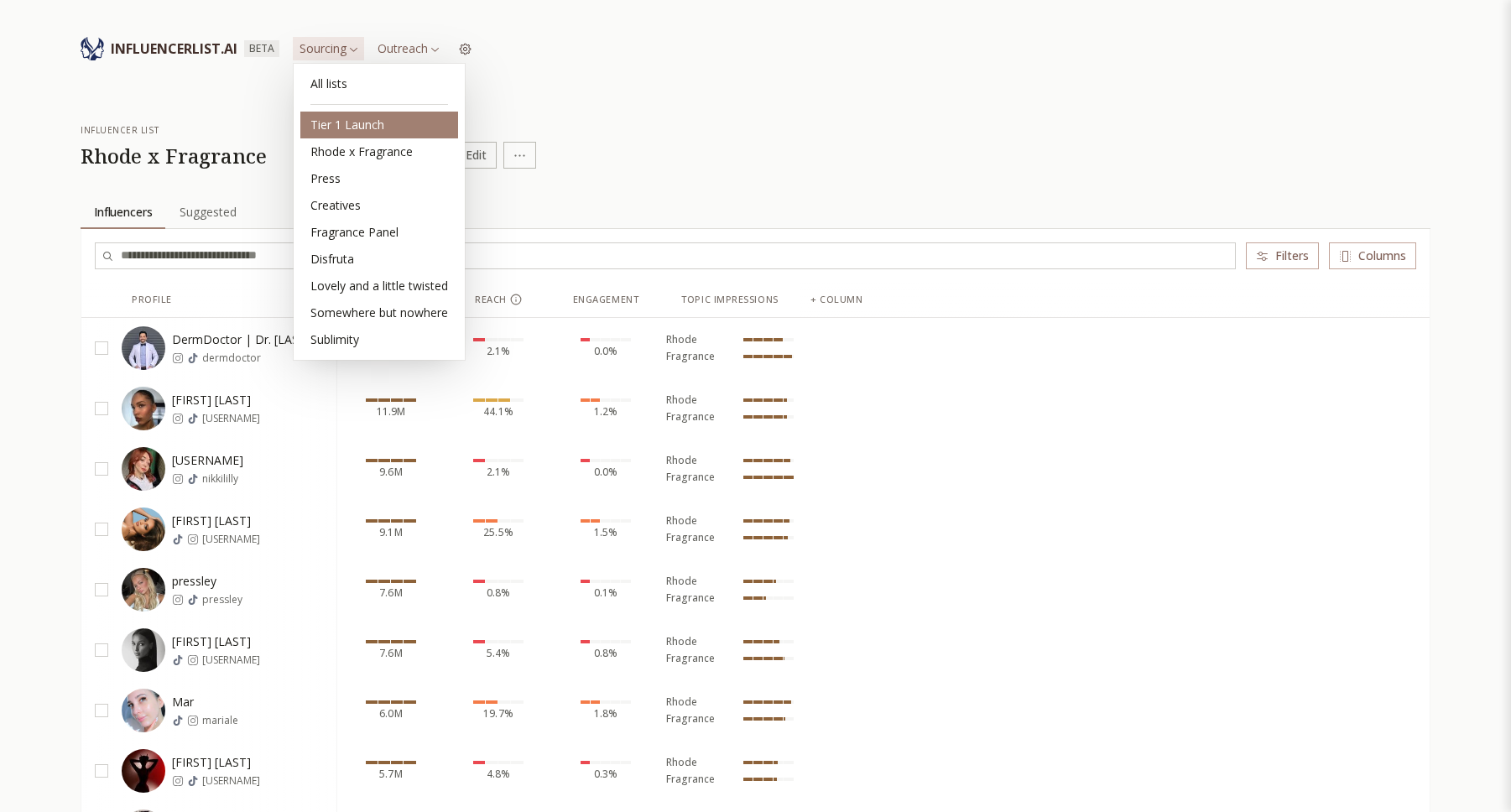 click on "Tier 1 Launch" at bounding box center (379, 125) 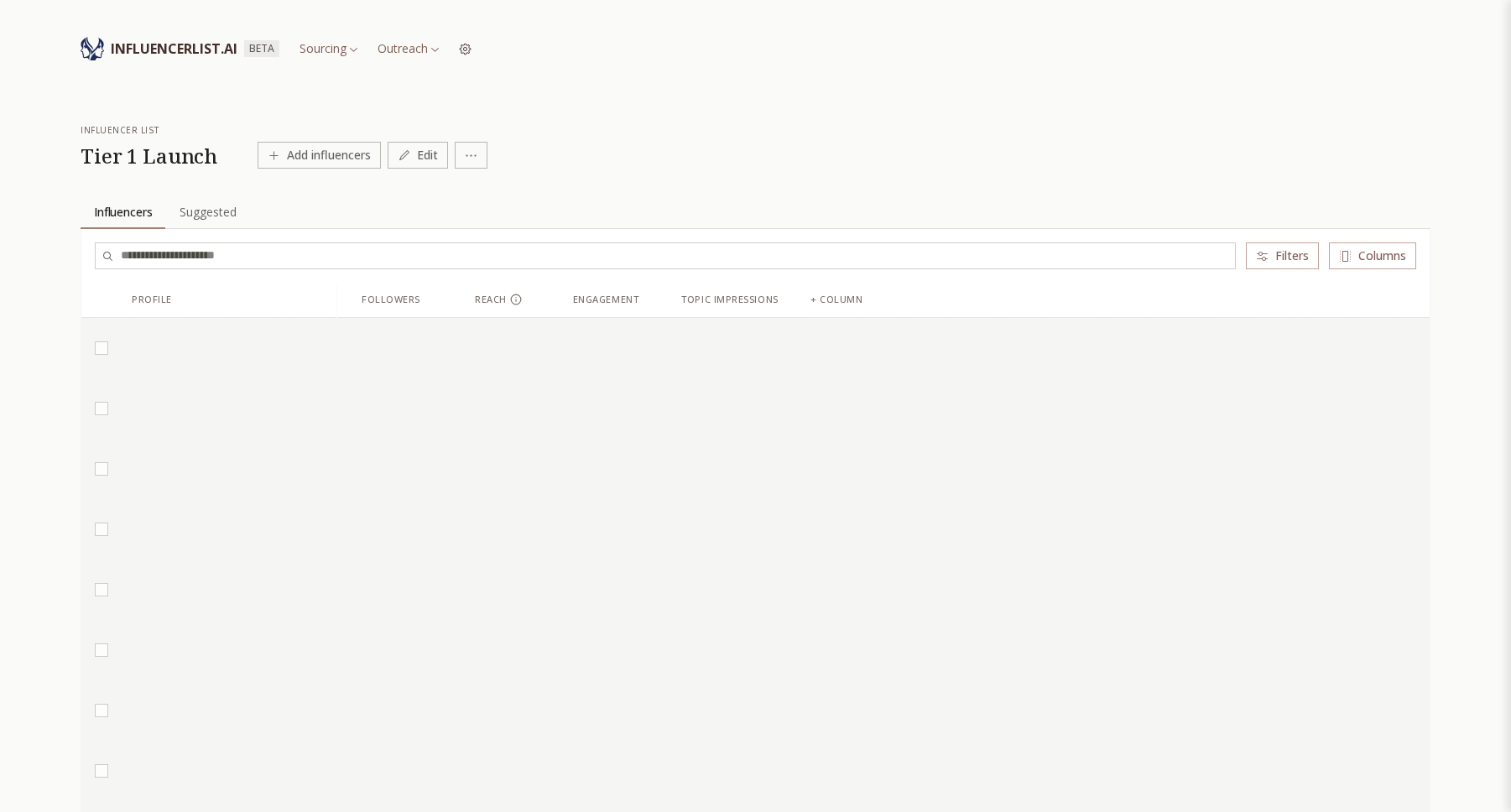 scroll, scrollTop: 0, scrollLeft: 0, axis: both 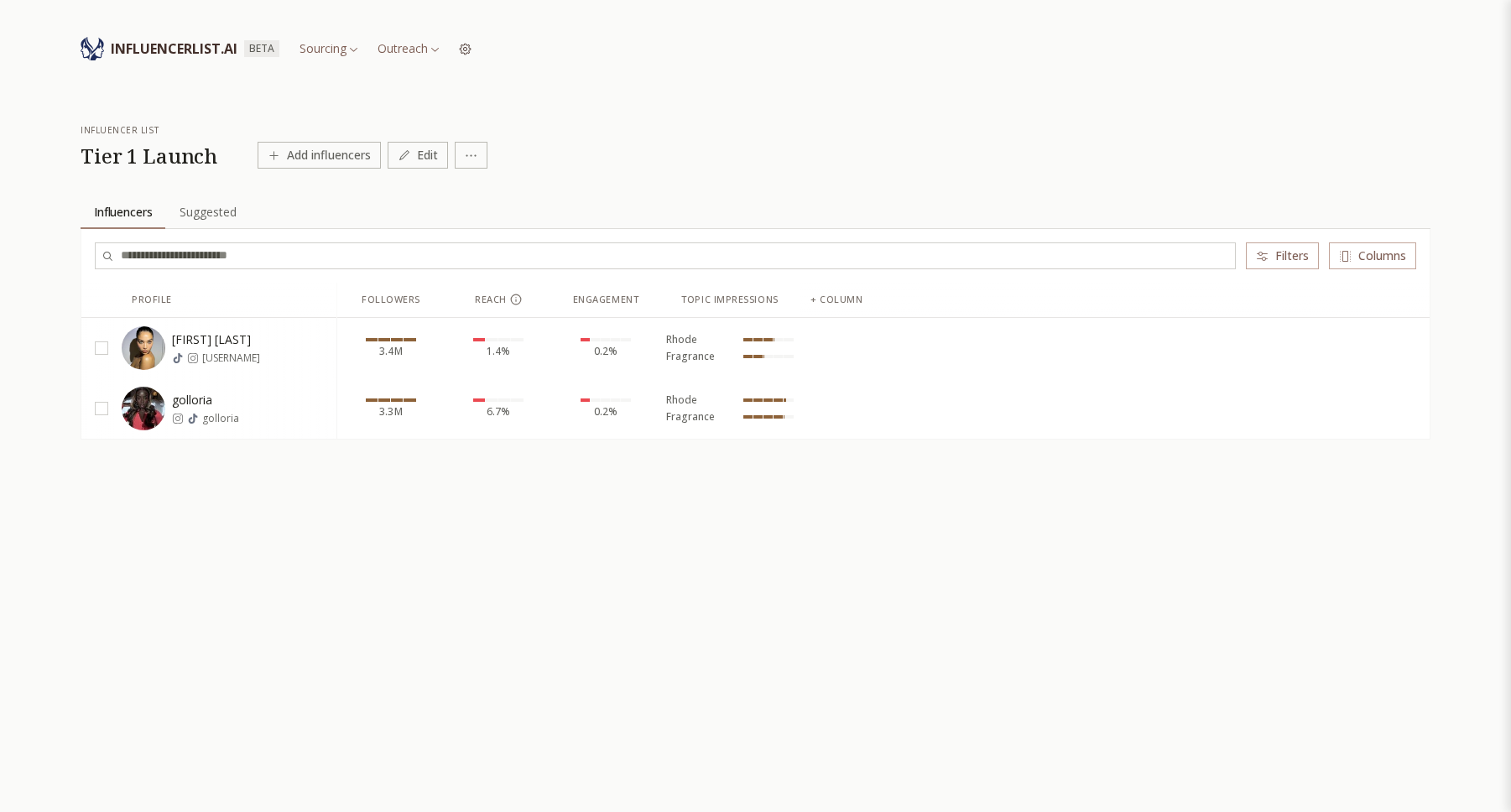 click on "INFLUENCERLIST.AI BETA Sourcing Outreach influencer list Tier 1 Launch  Add influencers  Edit Influencers Influencers Suggested Suggested Filters   Columns Profile Followers Reach Engagement Topic Impressions + column [FIRST] [LAST] [USERNAME] 3.4M 1.4% 0.2% Rhode Fragrance [USERNAME] [USERNAME] 3.3M 6.7% 0.2% Rhode Fragrance" at bounding box center (755, 455) 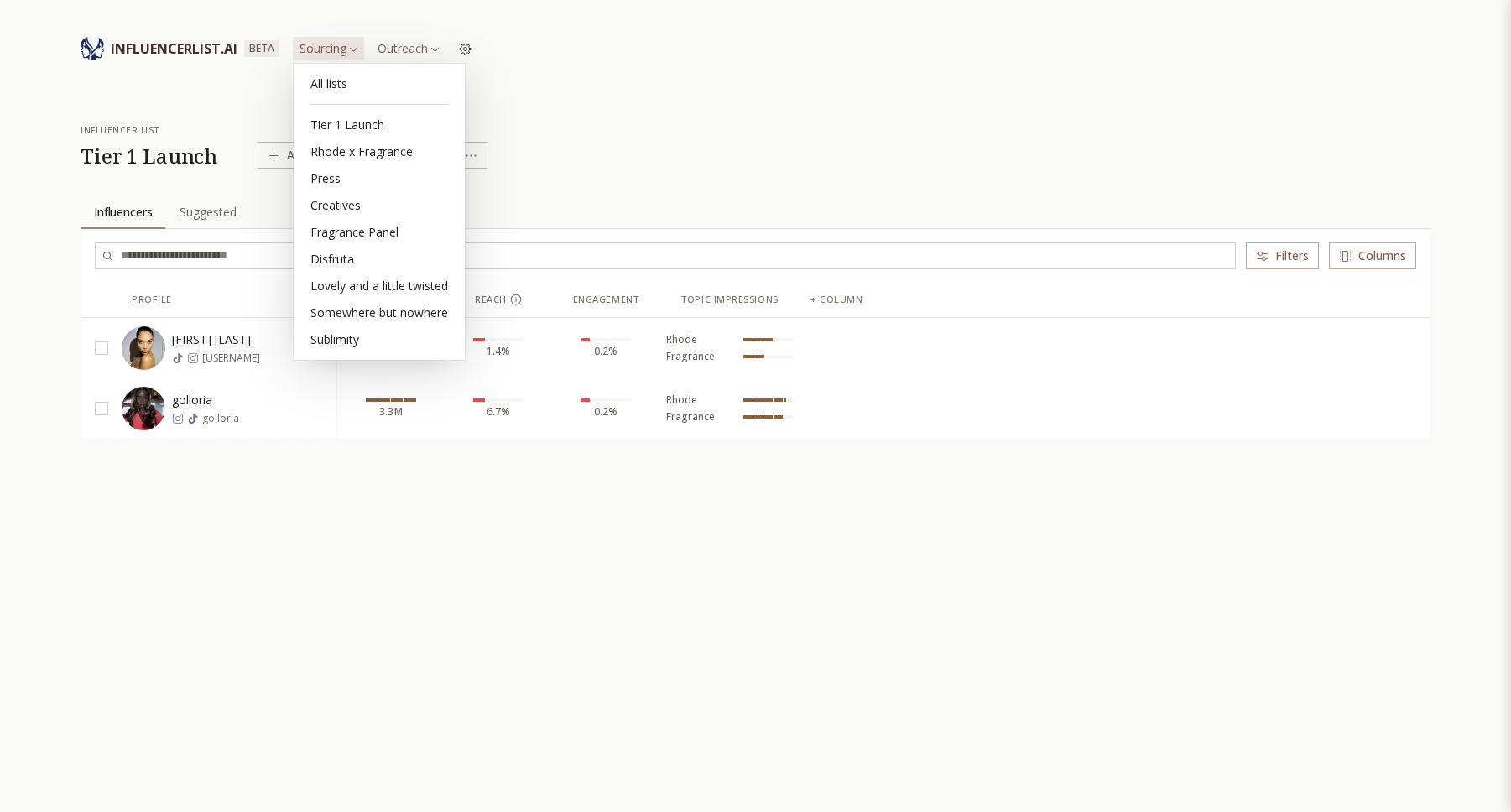 click on "INFLUENCERLIST.AI BETA Sourcing Outreach influencer list Tier 1 Launch  Add influencers  Edit Influencers Influencers Suggested Suggested Filters   Columns Profile Followers Reach Engagement Topic Impressions + column SHANINA SHAIK shaninamshaik 3.4M 1.4% 0.2% Rhode Fragrance golloria golloria 3.3M 6.7% 0.2% Rhode Fragrance
All lists Tier 1 Launch Rhode x Fragrance Press Creatives Fragrance Panel Disfruta Lovely and a little twisted Somewhere but nowhere Sublimity" at bounding box center [755, 455] 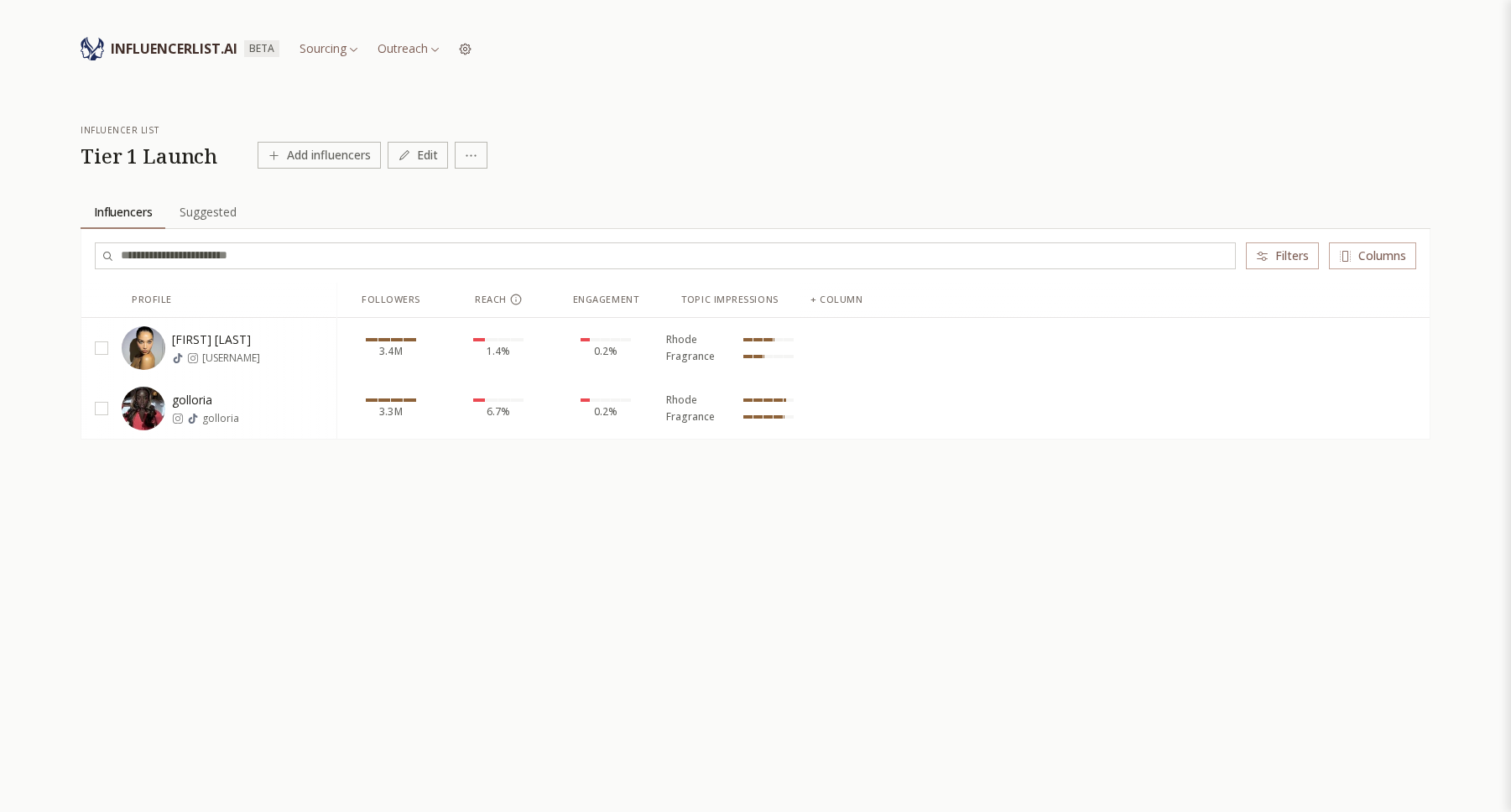 click on "+ column" at bounding box center (836, 299) 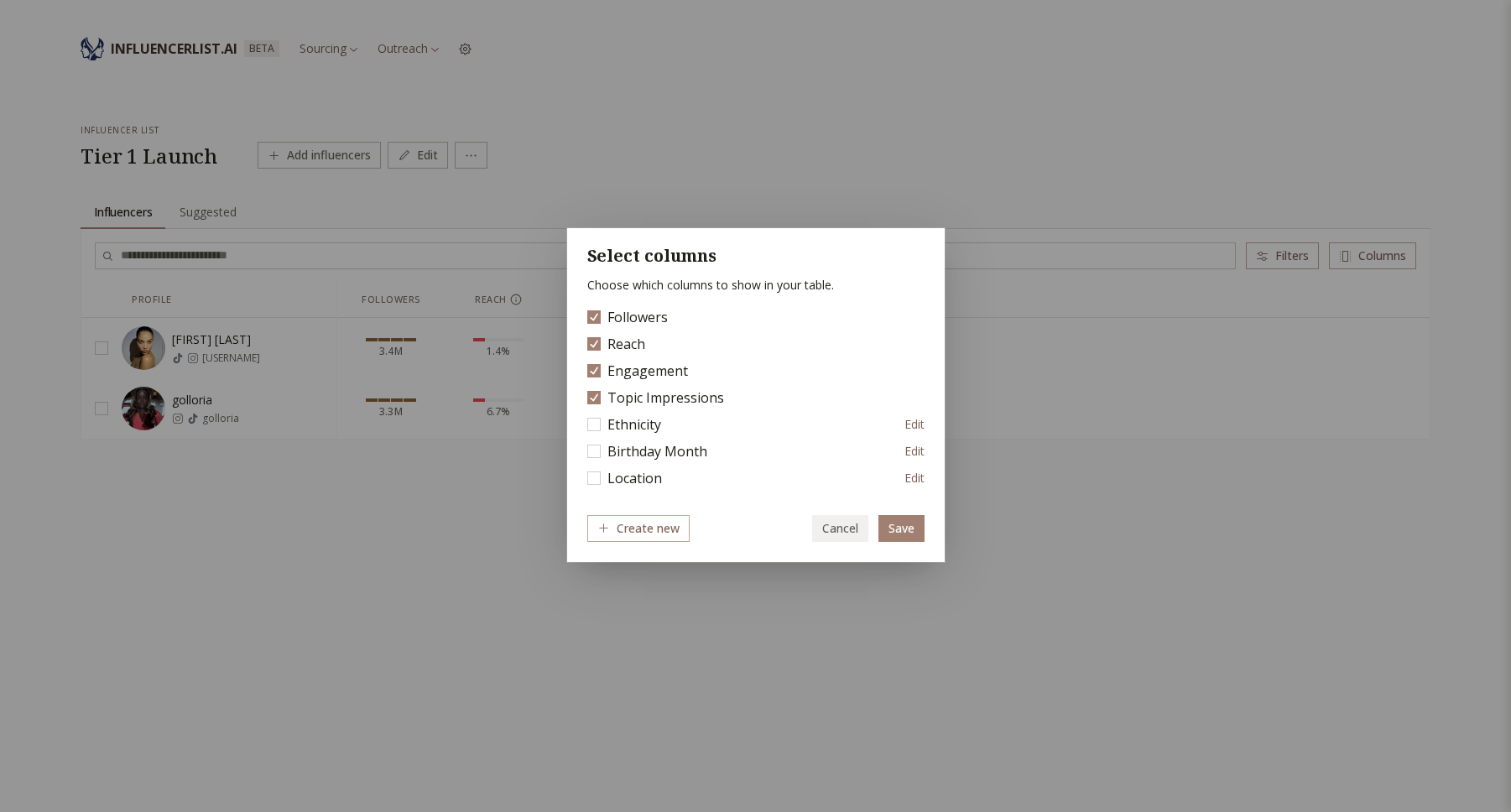click on "Create new" at bounding box center (638, 528) 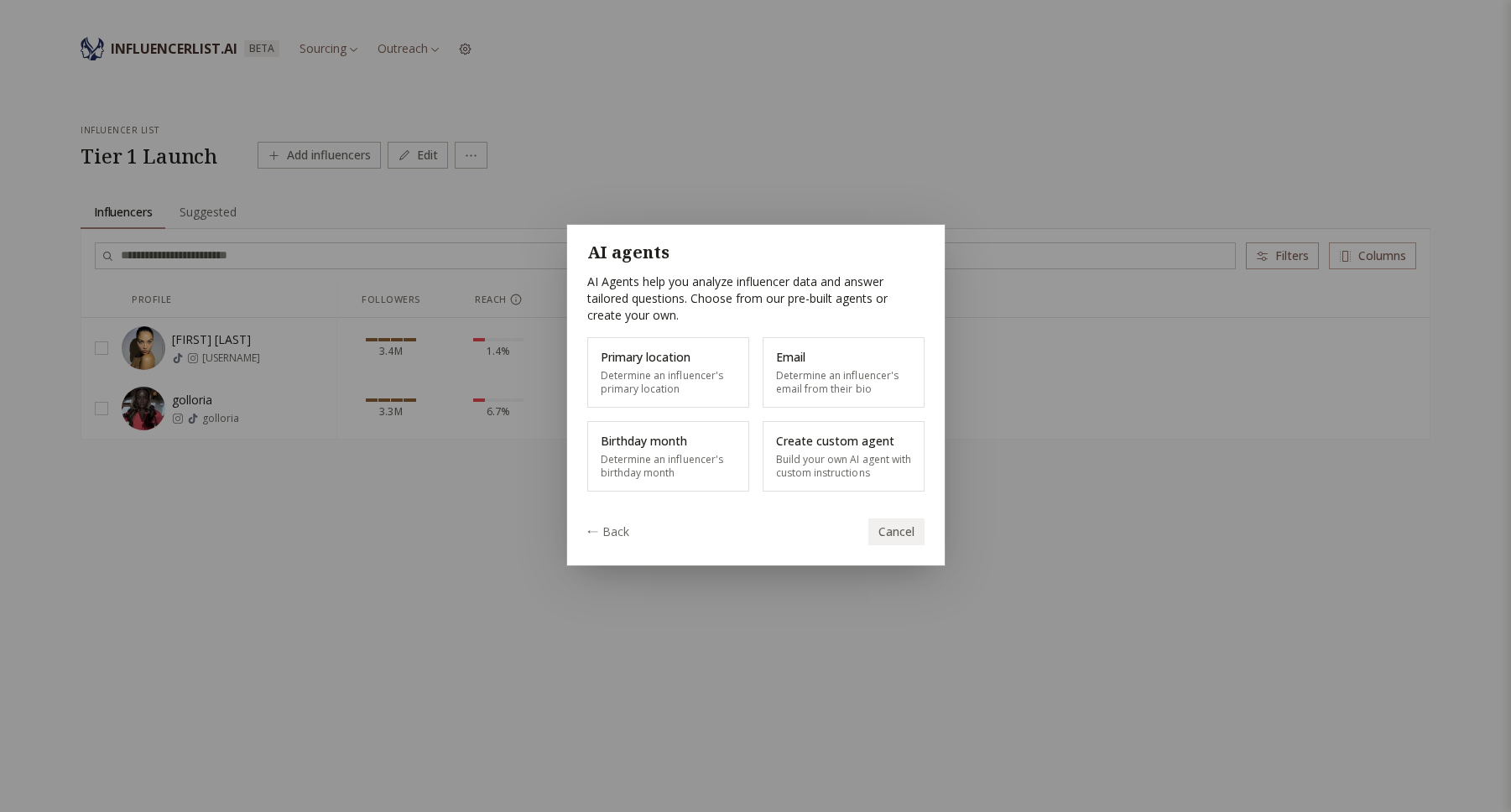 click on "Cancel" at bounding box center (896, 532) 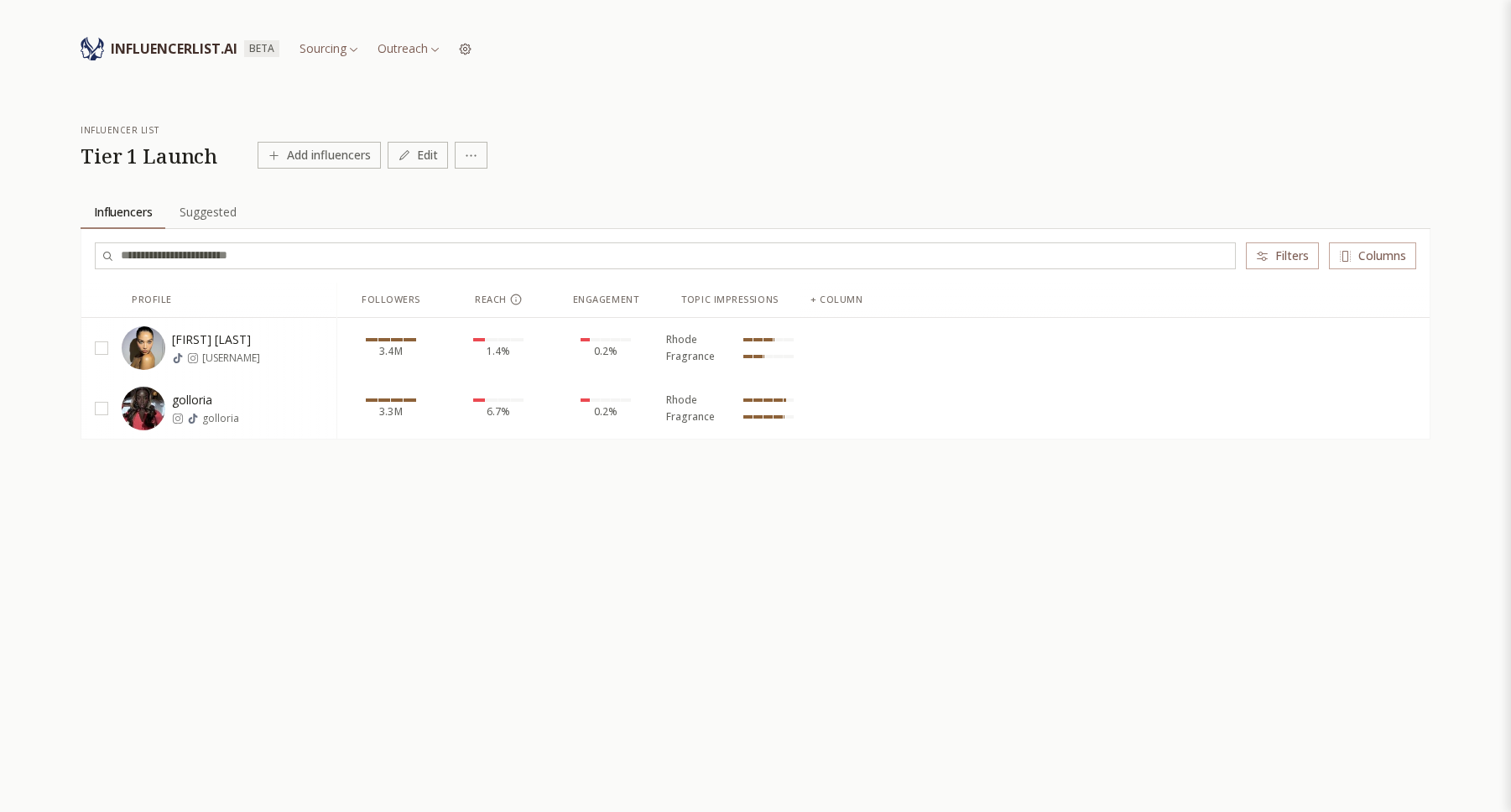 click on "INFLUENCERLIST.AI BETA Sourcing Outreach influencer list Tier 1 Launch  Add influencers  Edit Influencers Influencers Suggested Suggested Filters   Columns Profile Followers Reach Engagement Topic Impressions + column SHANINA SHAIK shaninamshaik 3.4M 1.4% 0.2% Rhode Fragrance golloria golloria 3.3M 6.7% 0.2% Rhode Fragrance" at bounding box center [755, 455] 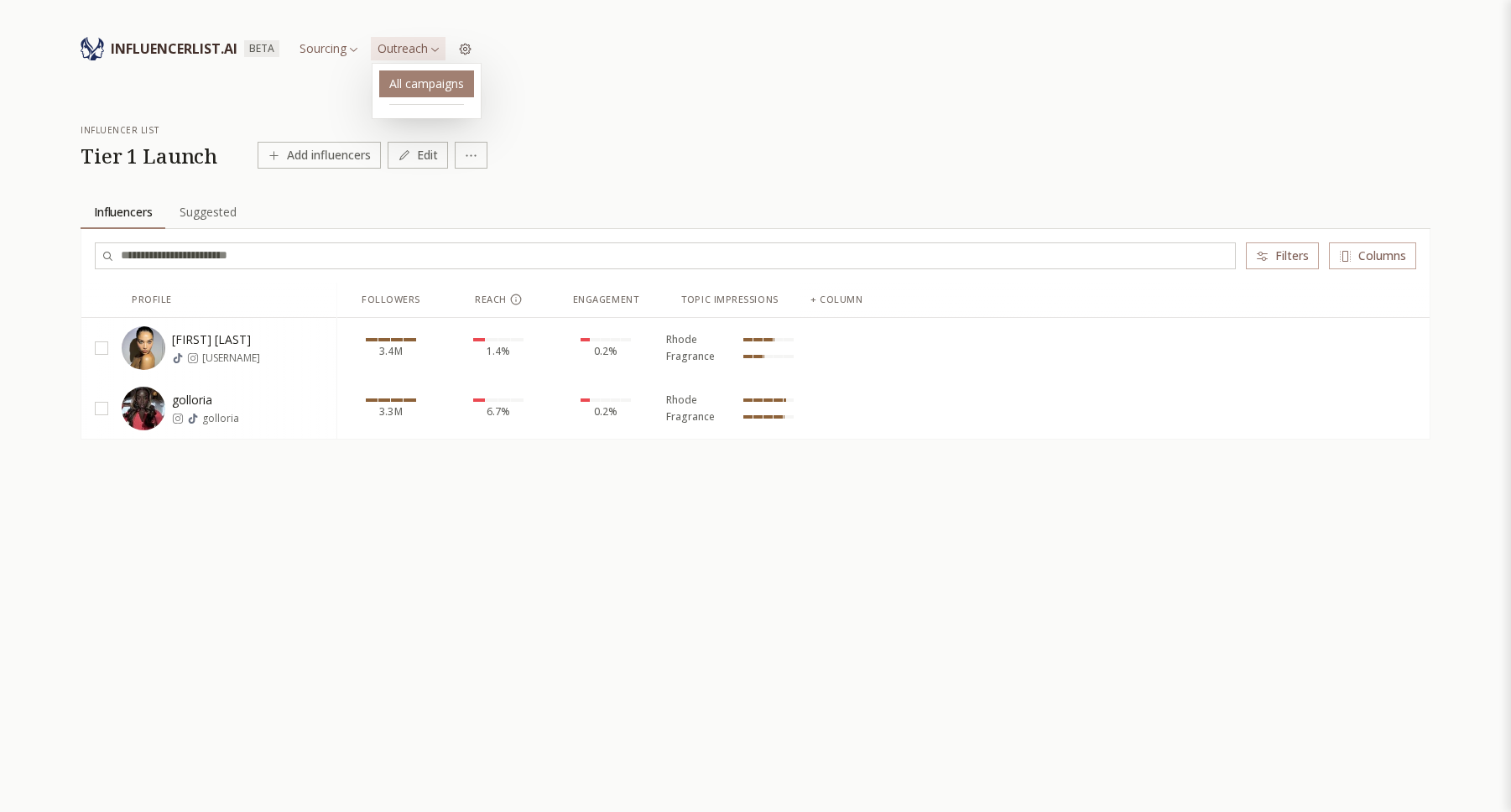 click on "INFLUENCERLIST.AI BETA Sourcing Outreach influencer list Tier 1 Launch  Add influencers  Edit Influencers Influencers Suggested Suggested Filters   Columns Profile Followers Reach Engagement Topic Impressions + column SHANINA SHAIK shaninamshaik 3.4M 1.4% 0.2% Rhode Fragrance golloria golloria 3.3M 6.7% 0.2% Rhode Fragrance
All campaigns" at bounding box center [755, 455] 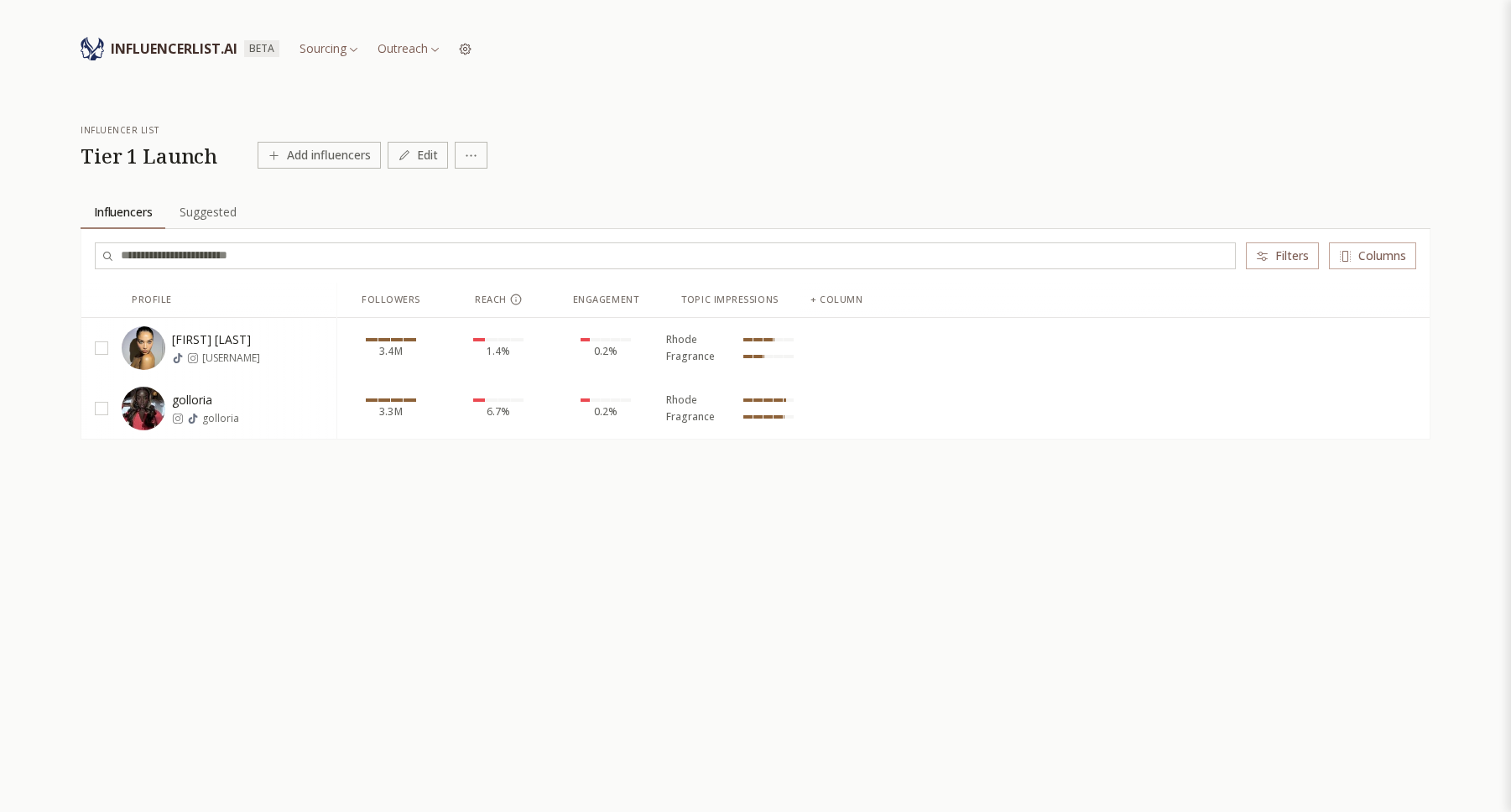 click on "INFLUENCERLIST.AI BETA Sourcing Outreach influencer list Tier 1 Launch  Add influencers  Edit Influencers Influencers Suggested Suggested Filters   Columns Profile Followers Reach Engagement Topic Impressions + column SHANINA SHAIK shaninamshaik 3.4M 1.4% 0.2% Rhode Fragrance golloria golloria 3.3M 6.7% 0.2% Rhode Fragrance" at bounding box center [755, 455] 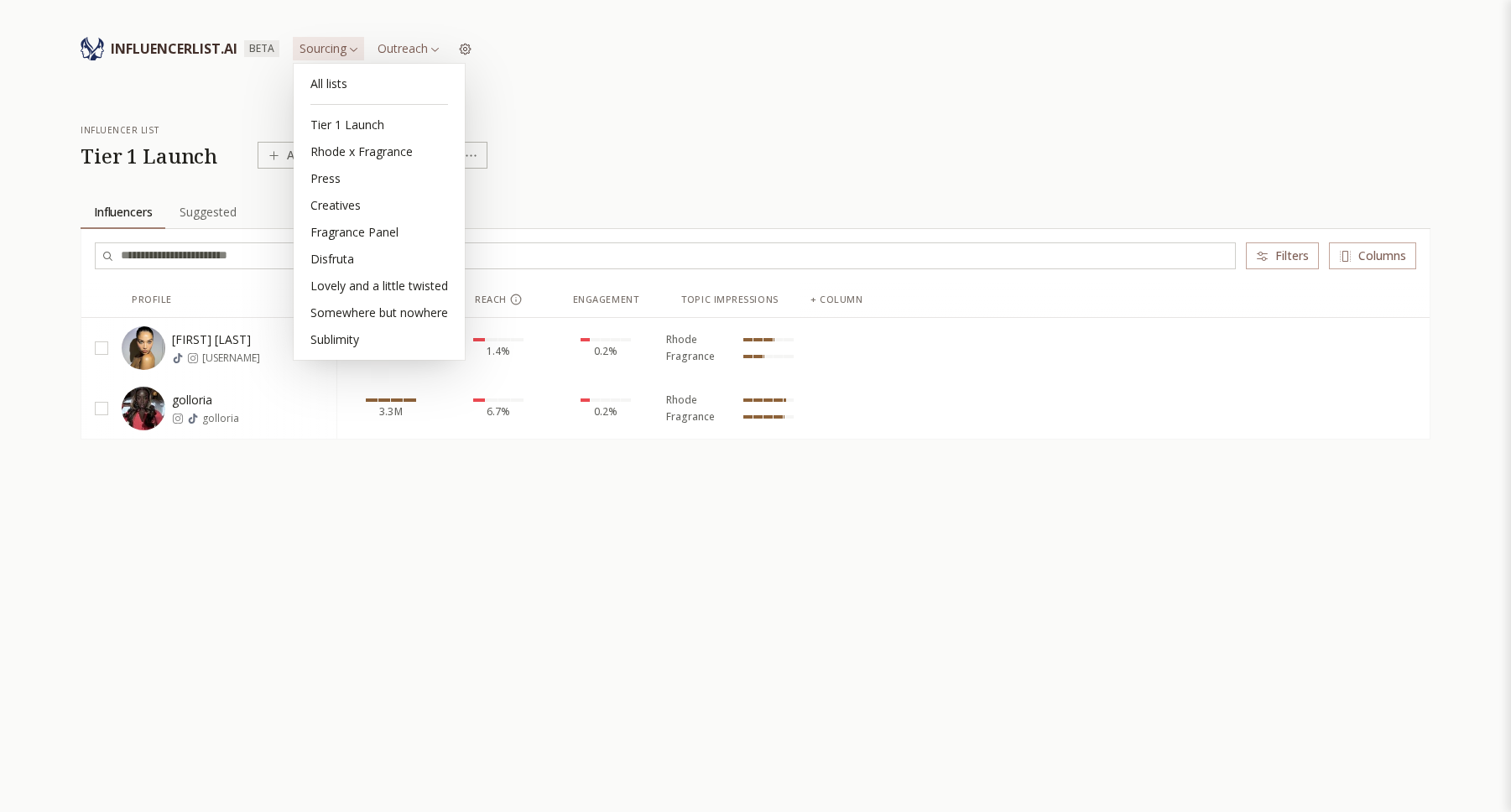 click on "INFLUENCERLIST.AI BETA Sourcing Outreach influencer list Tier 1 Launch  Add influencers  Edit Influencers Influencers Suggested Suggested Filters   Columns Profile Followers Reach Engagement Topic Impressions + column SHANINA SHAIK shaninamshaik 3.4M 1.4% 0.2% Rhode Fragrance golloria golloria 3.3M 6.7% 0.2% Rhode Fragrance
All lists Tier 1 Launch Rhode x Fragrance Press Creatives Fragrance Panel Disfruta Lovely and a little twisted Somewhere but nowhere Sublimity" at bounding box center (755, 455) 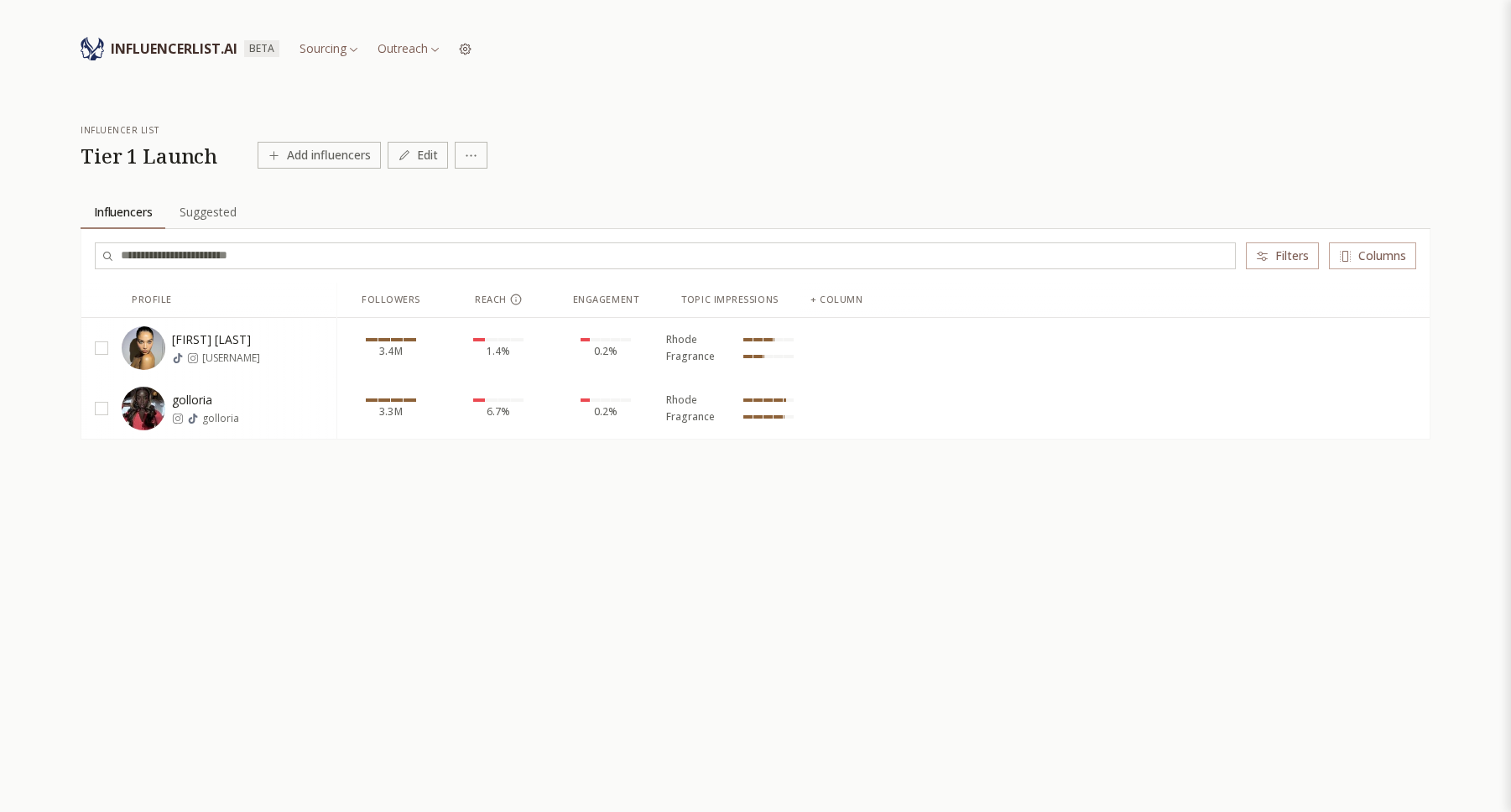 click on "INFLUENCERLIST.AI" at bounding box center (174, 49) 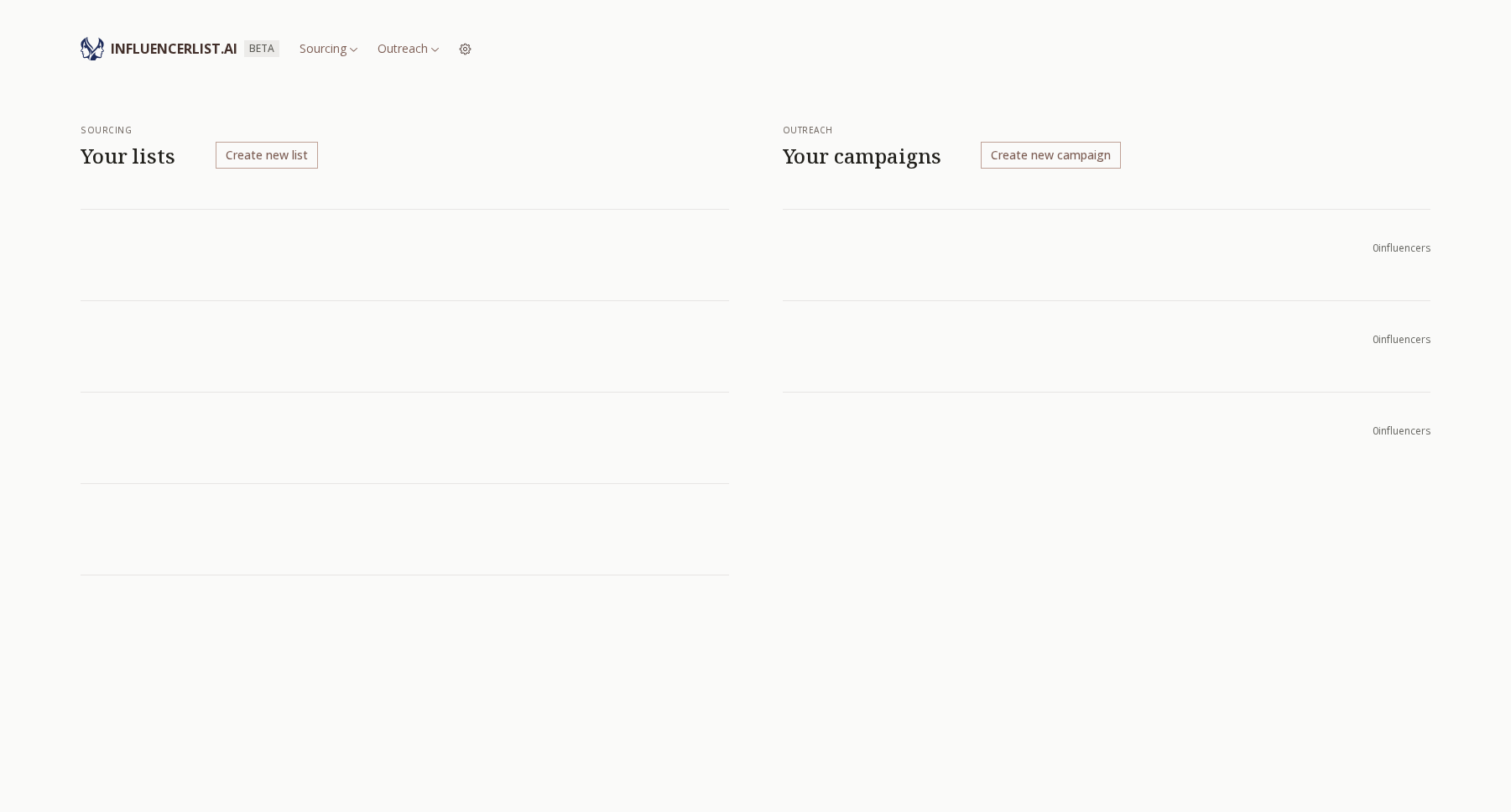 scroll, scrollTop: 0, scrollLeft: 0, axis: both 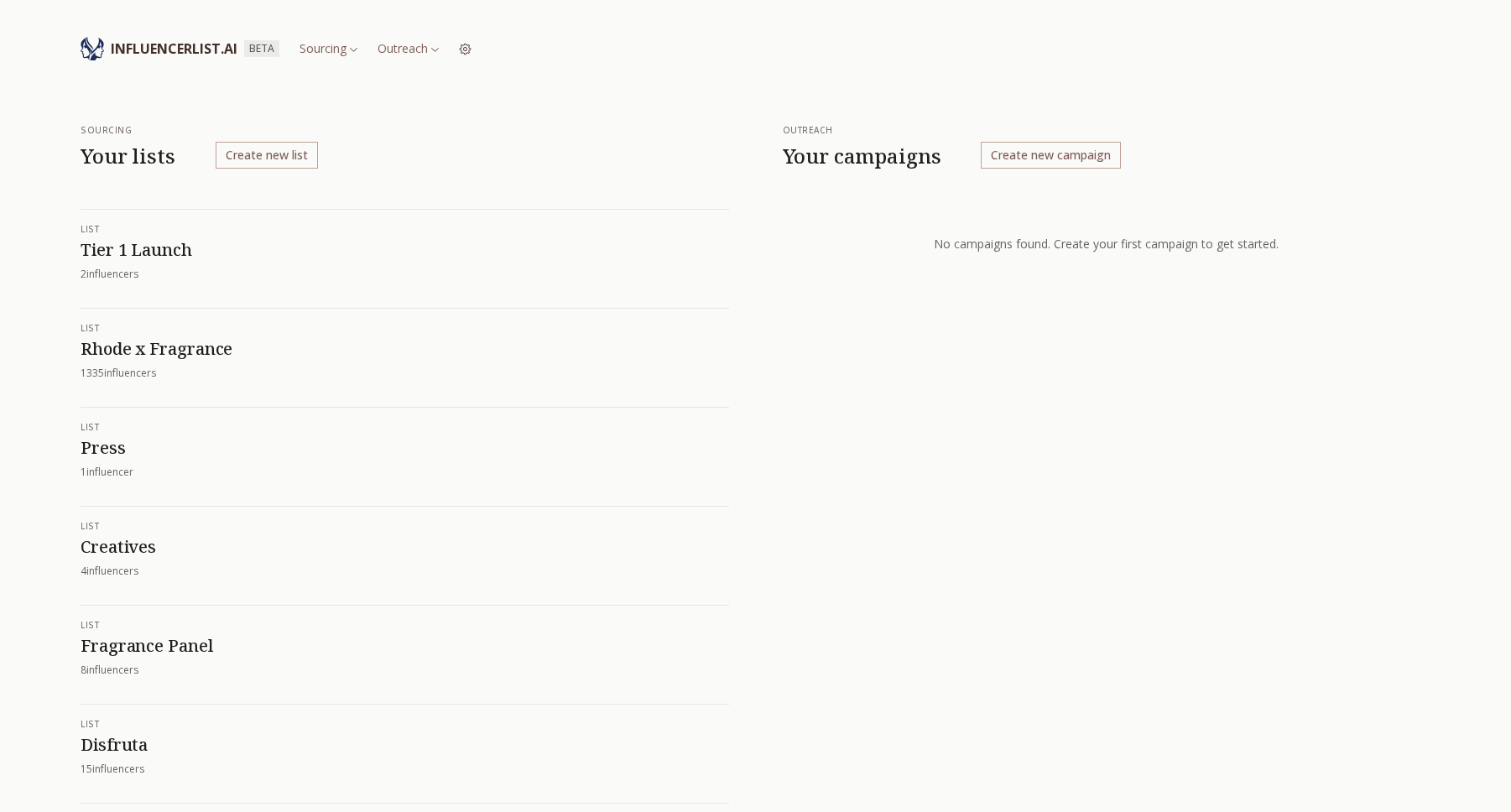 click on "Rhode x Fragrance" at bounding box center [404, 349] 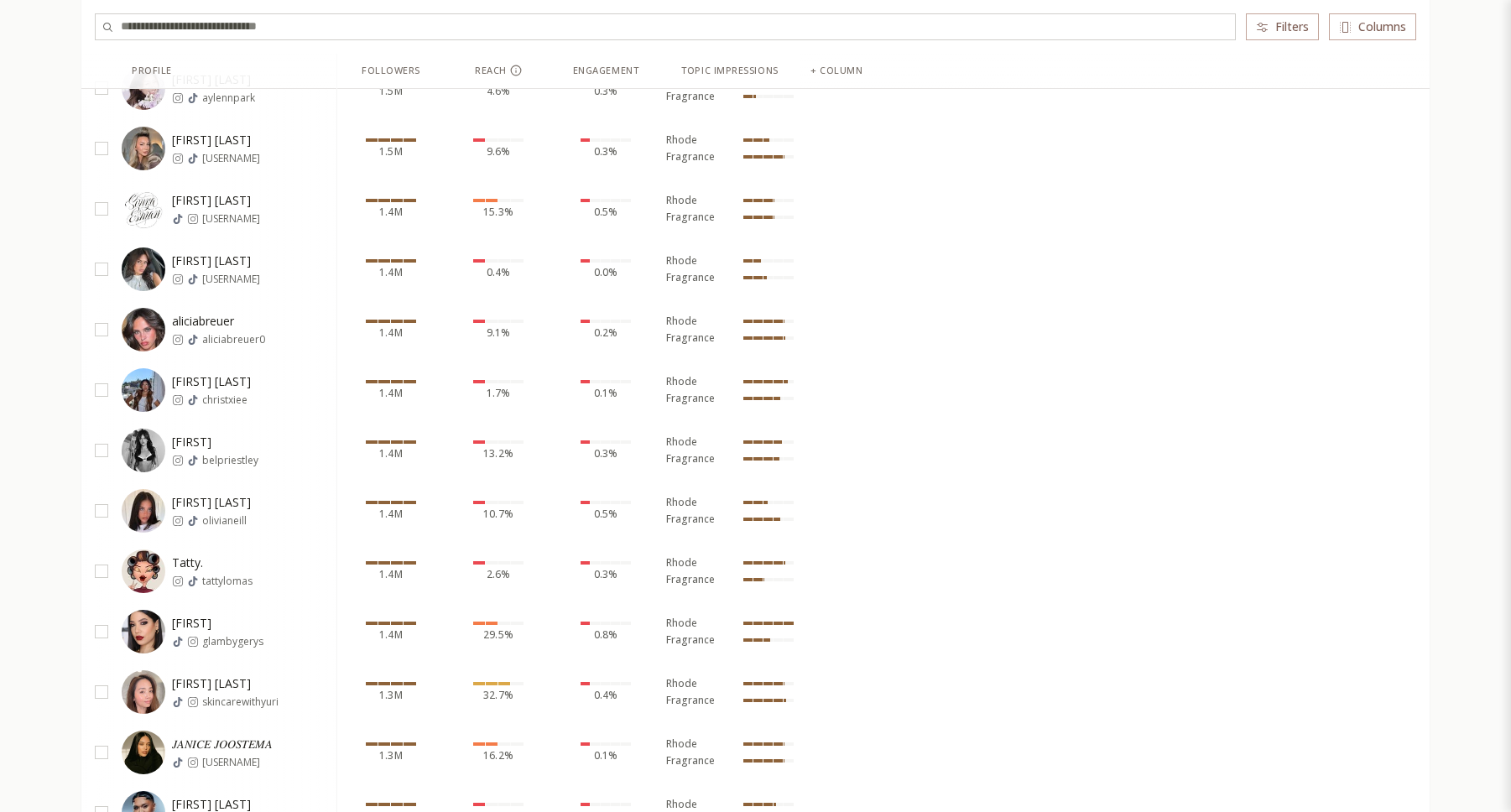 scroll, scrollTop: 4292, scrollLeft: 0, axis: vertical 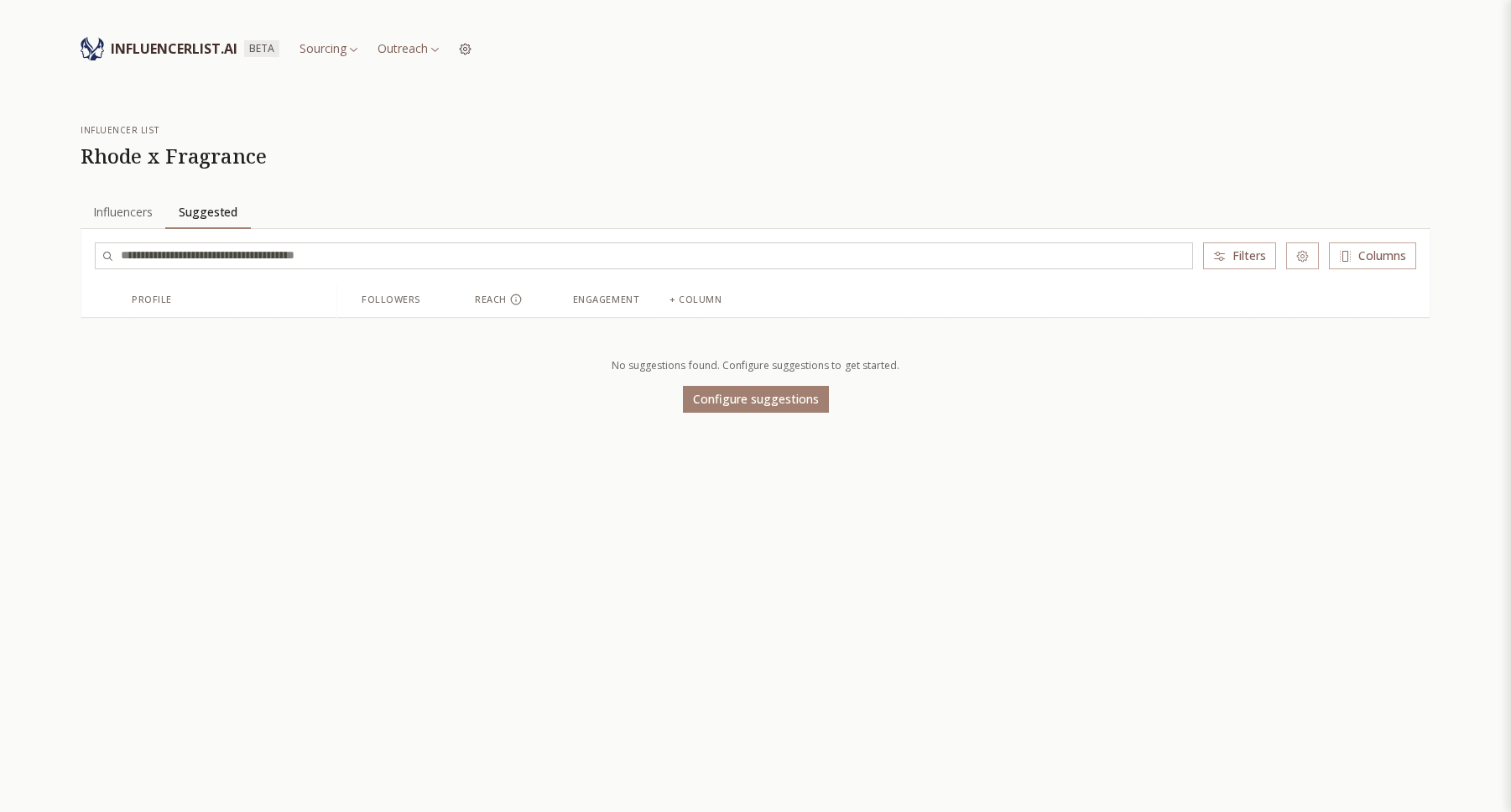 click on "Influencers" at bounding box center [122, 212] 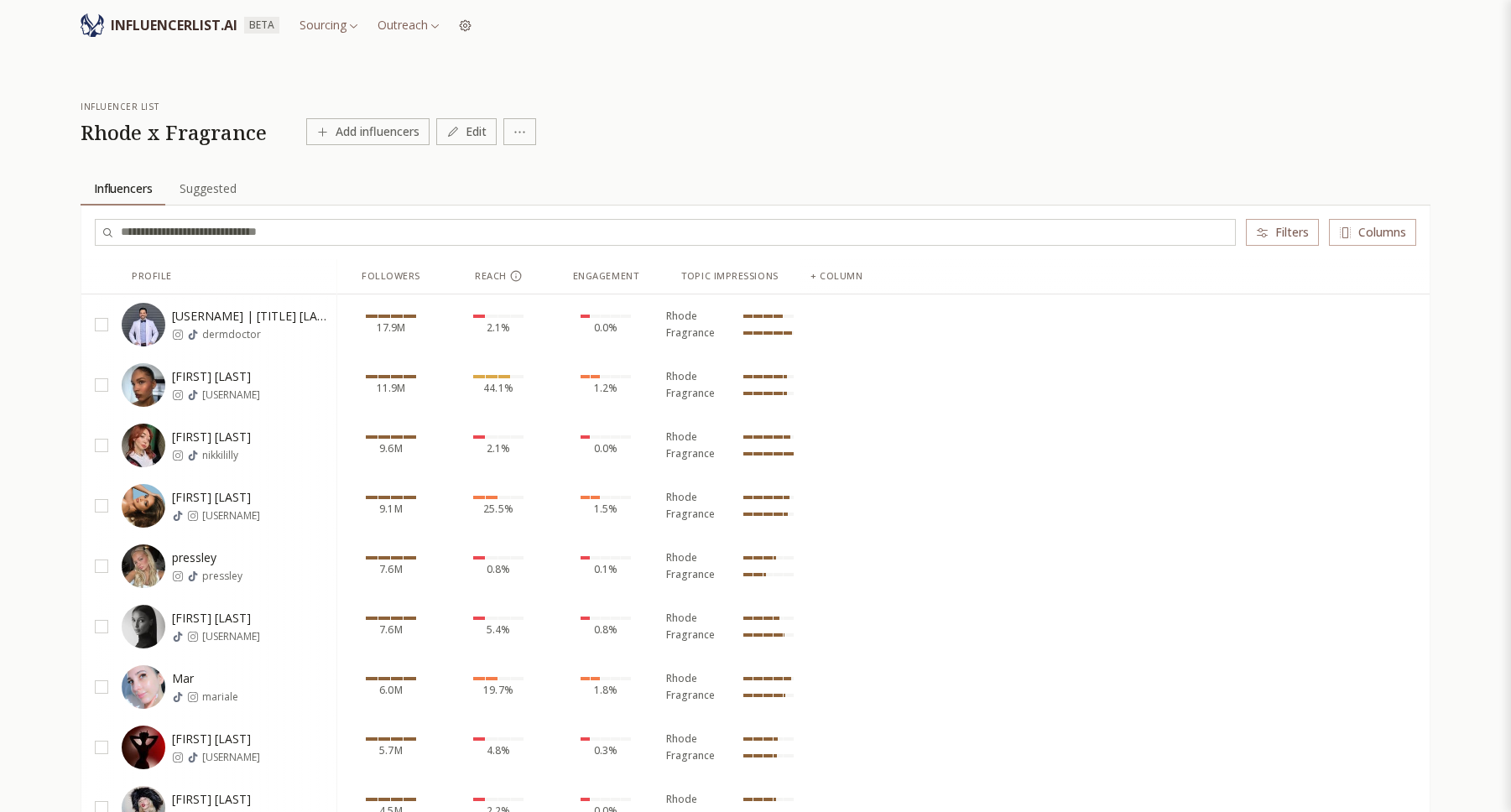 scroll, scrollTop: 22, scrollLeft: 0, axis: vertical 